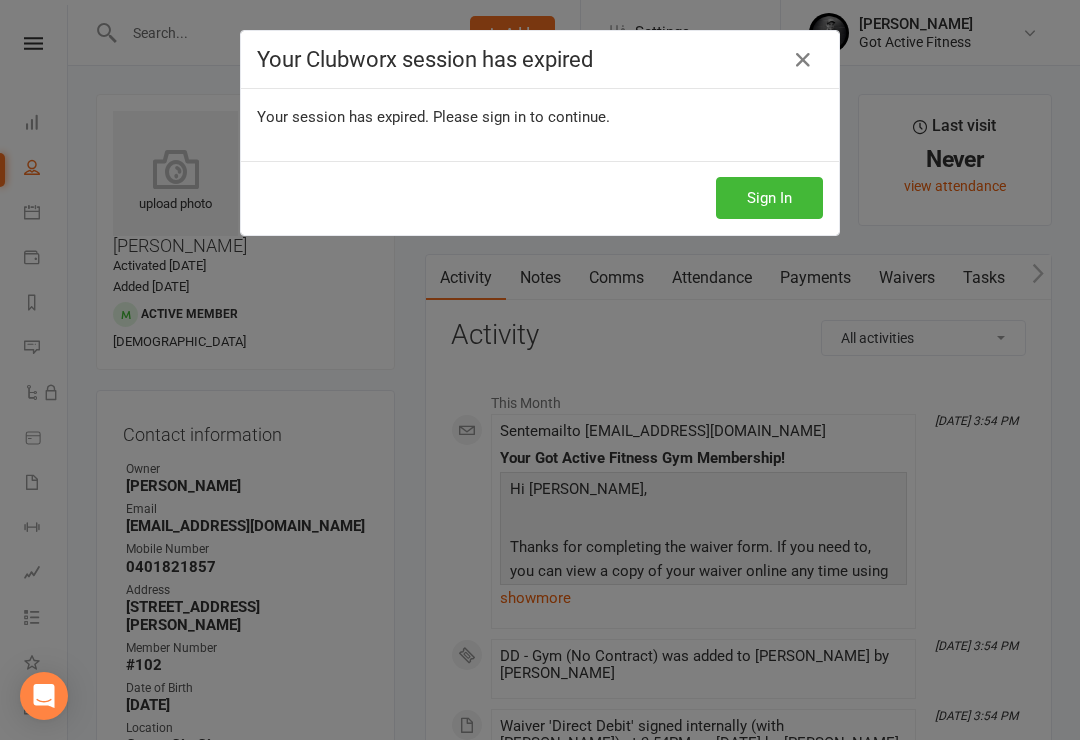 scroll, scrollTop: 373, scrollLeft: 0, axis: vertical 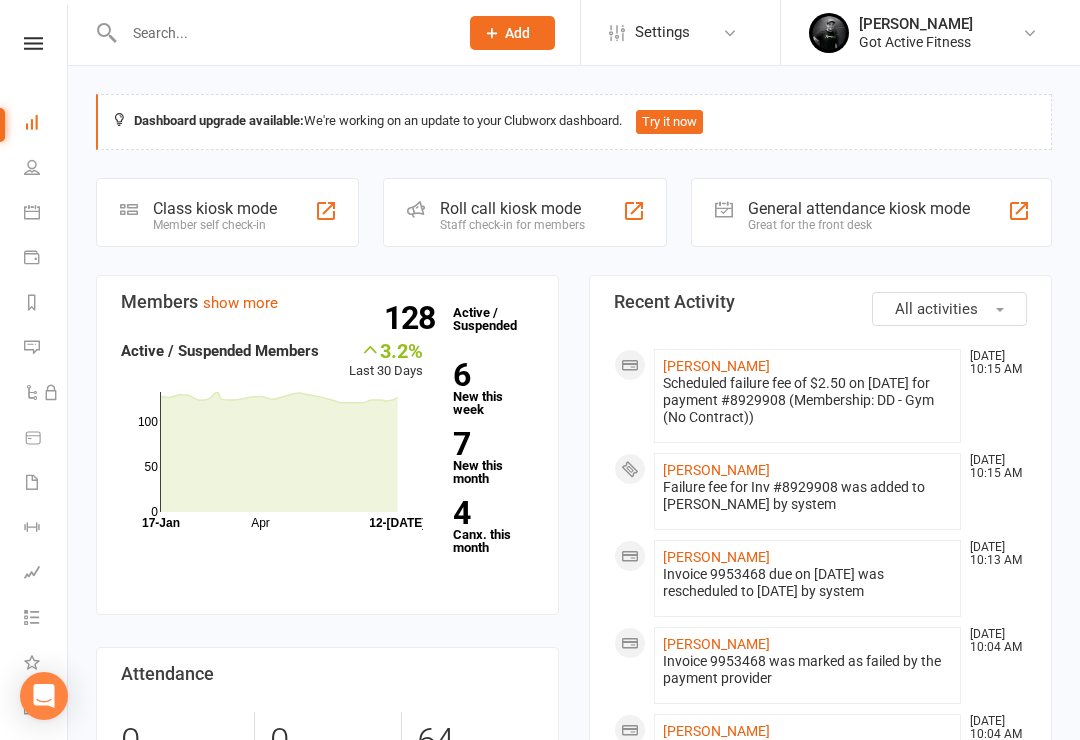 click on "Great for the front desk" 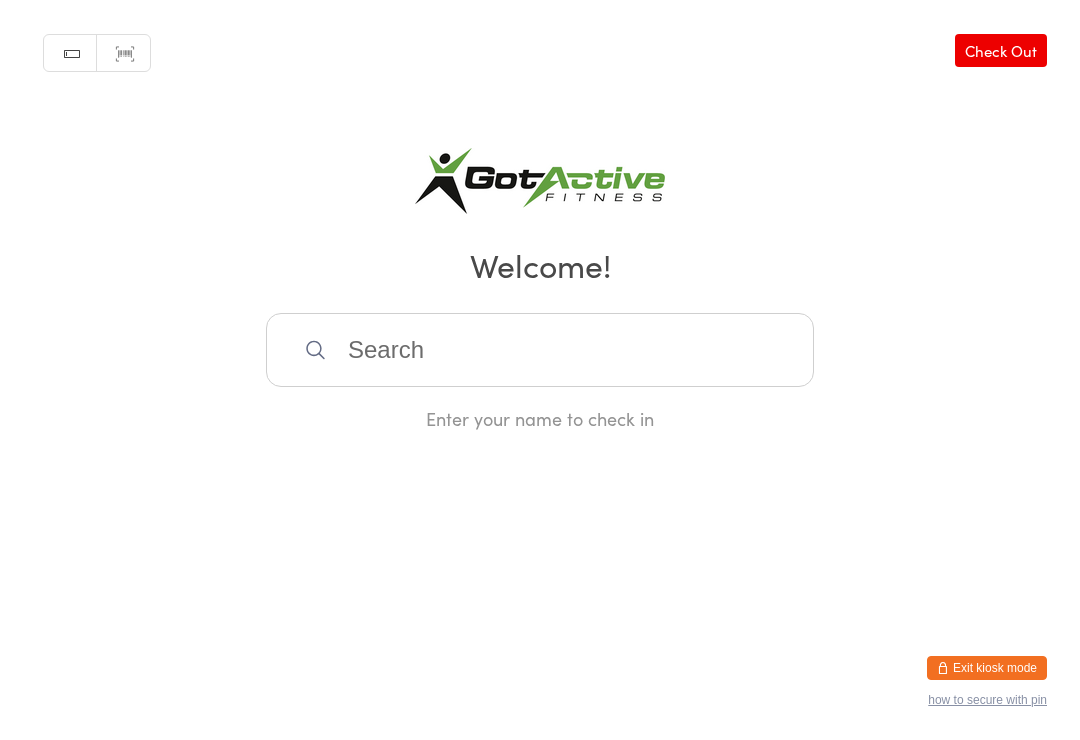 scroll, scrollTop: 0, scrollLeft: 0, axis: both 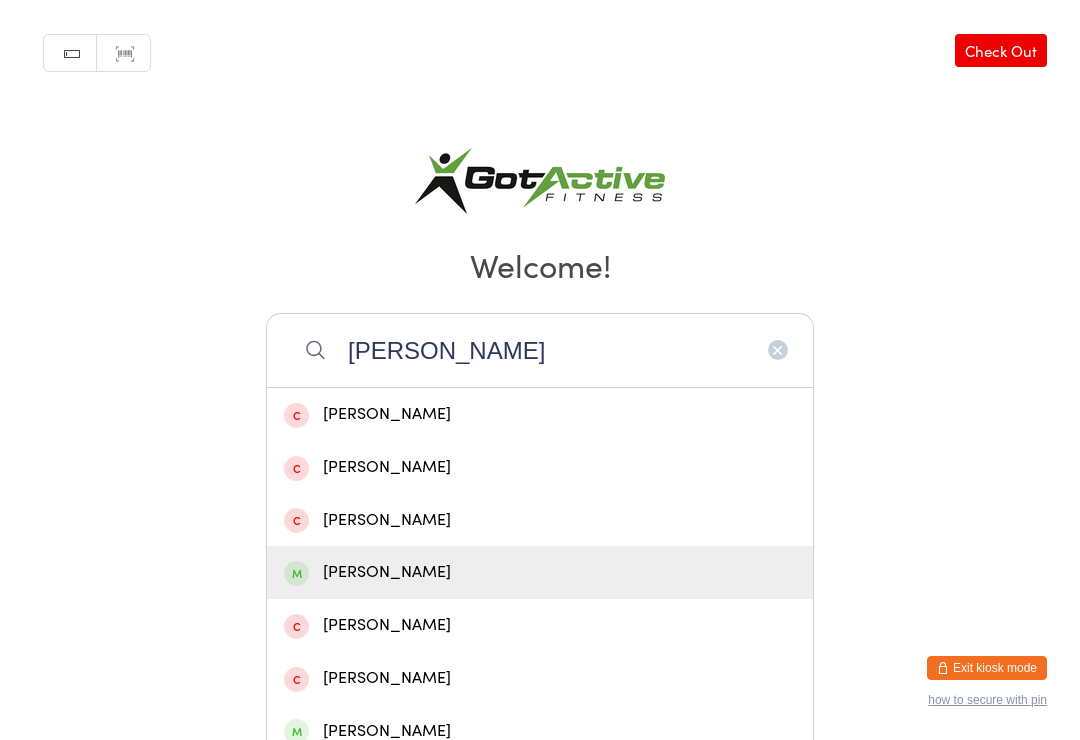 type on "Aaron" 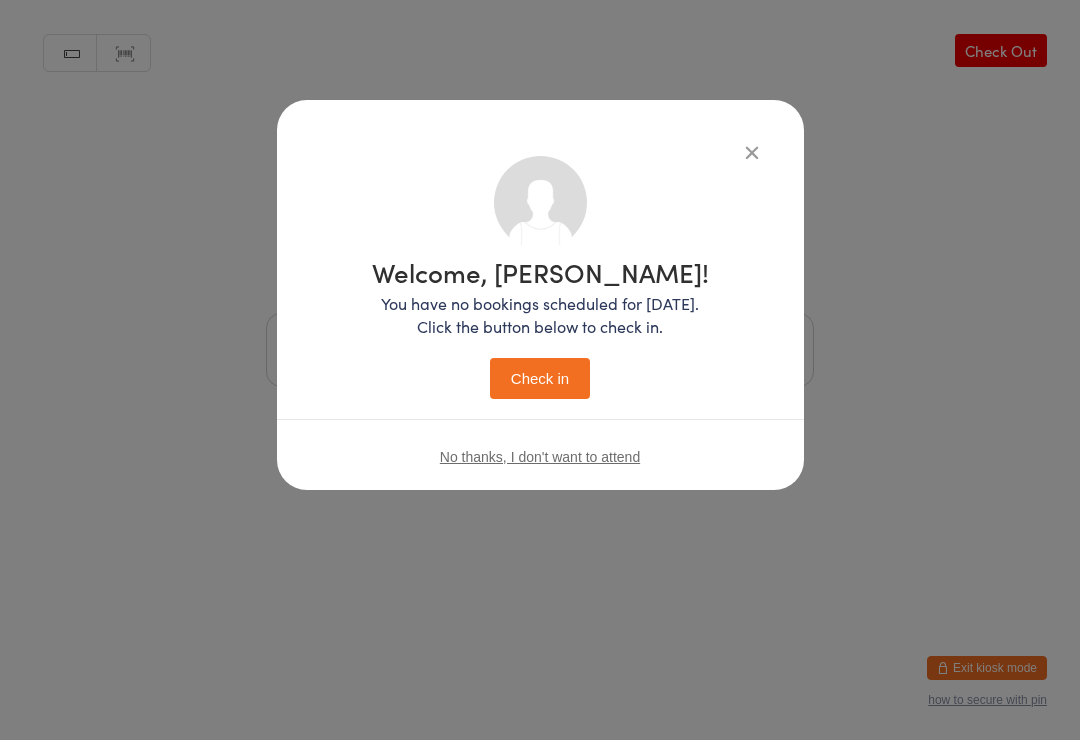 click on "Check in" at bounding box center (540, 378) 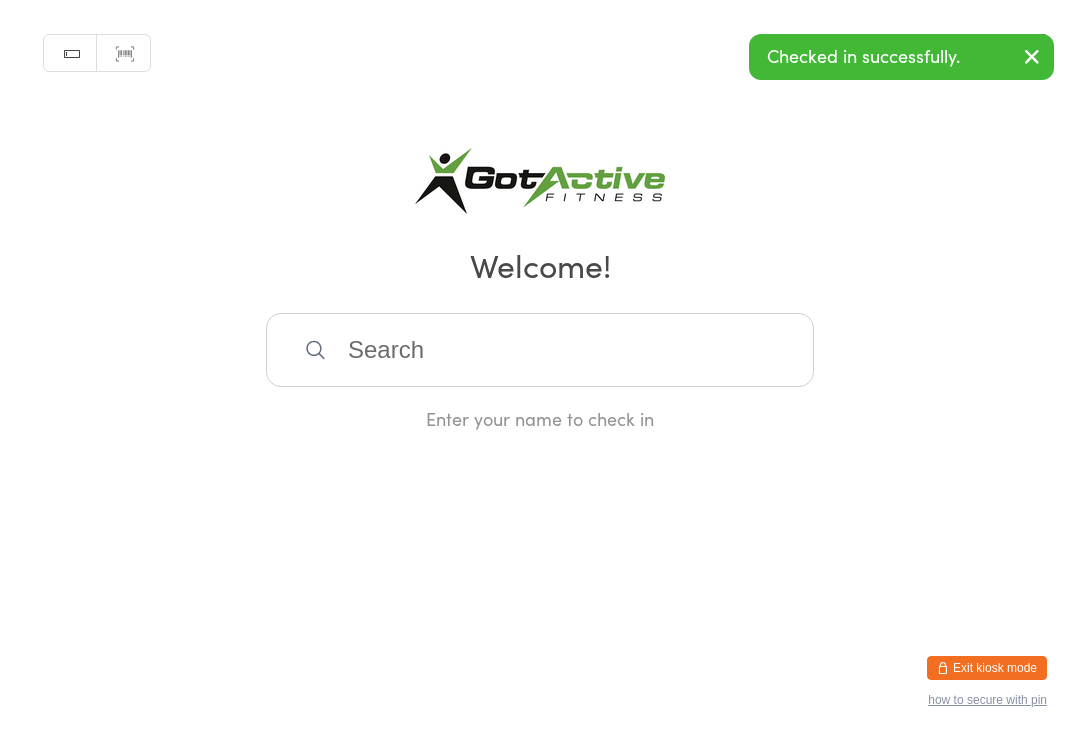 click at bounding box center (540, 350) 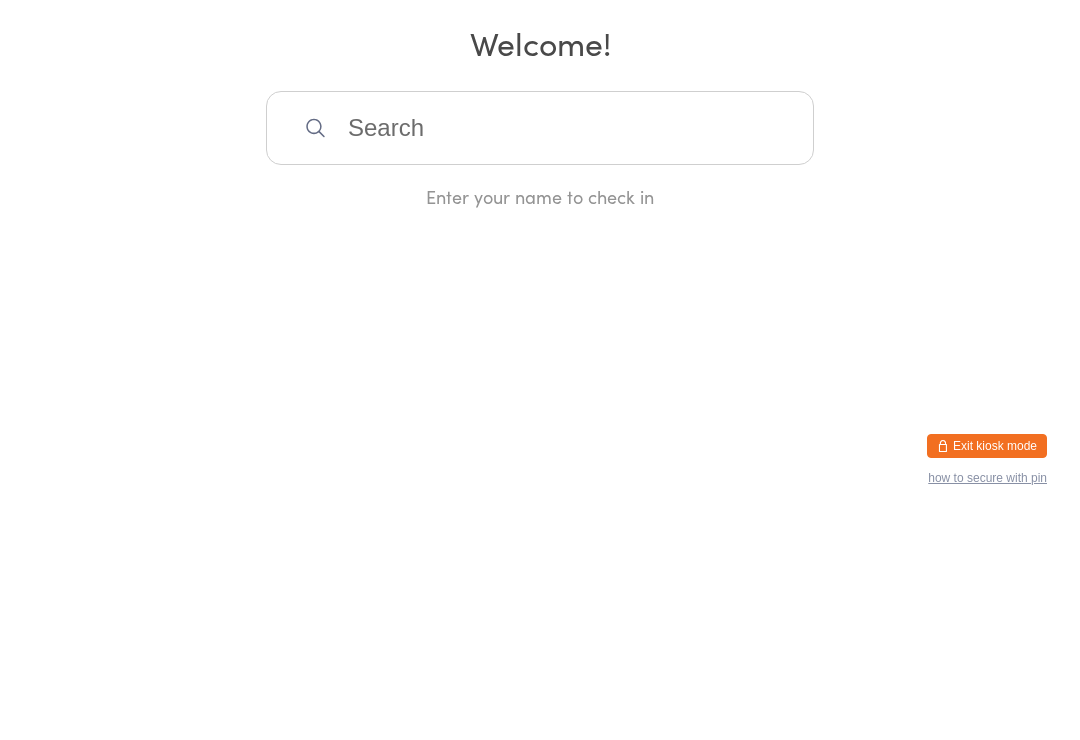 scroll, scrollTop: 0, scrollLeft: 0, axis: both 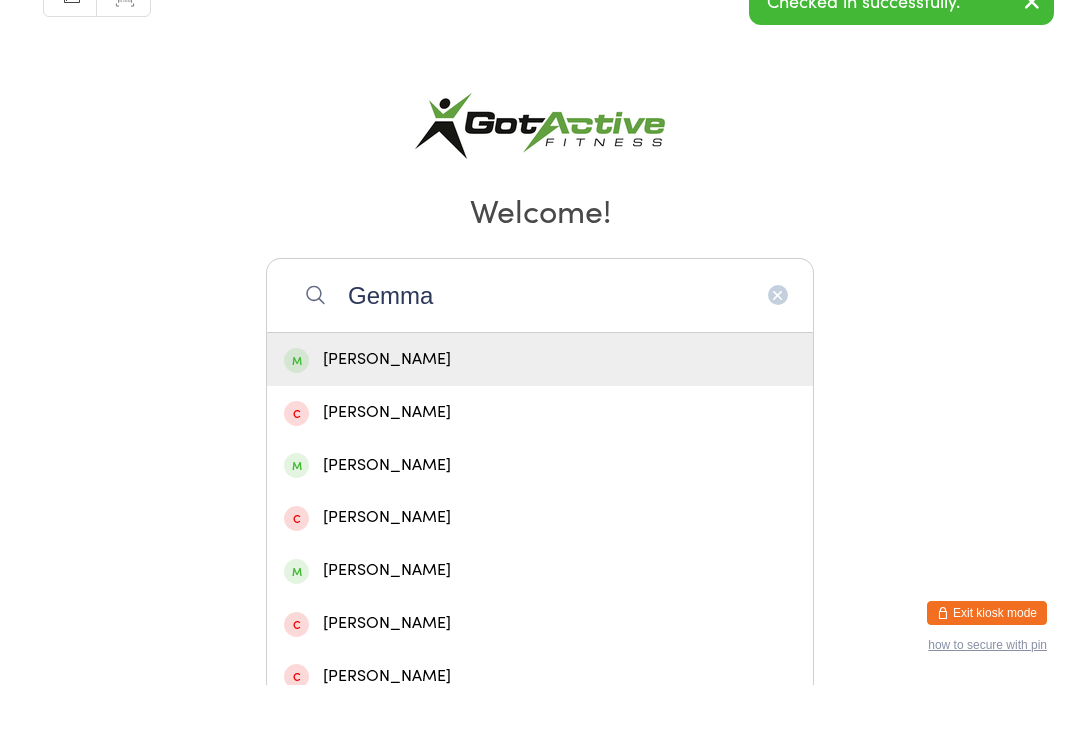 type on "Gemma" 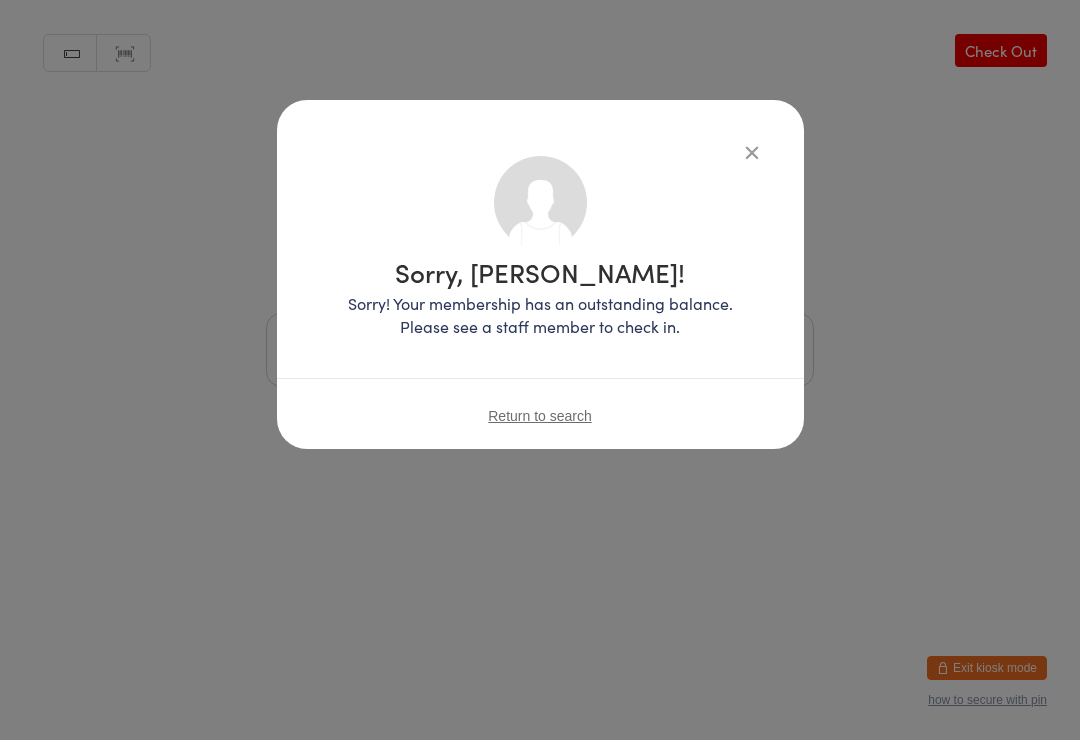 click at bounding box center (752, 152) 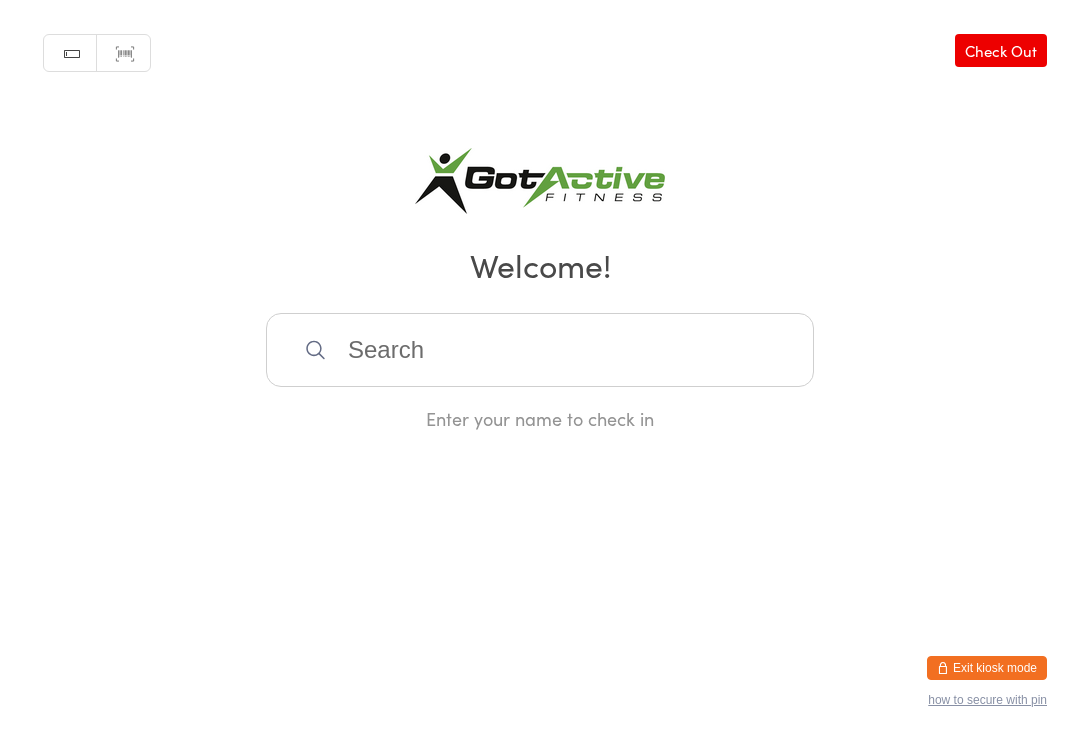 click at bounding box center (540, 350) 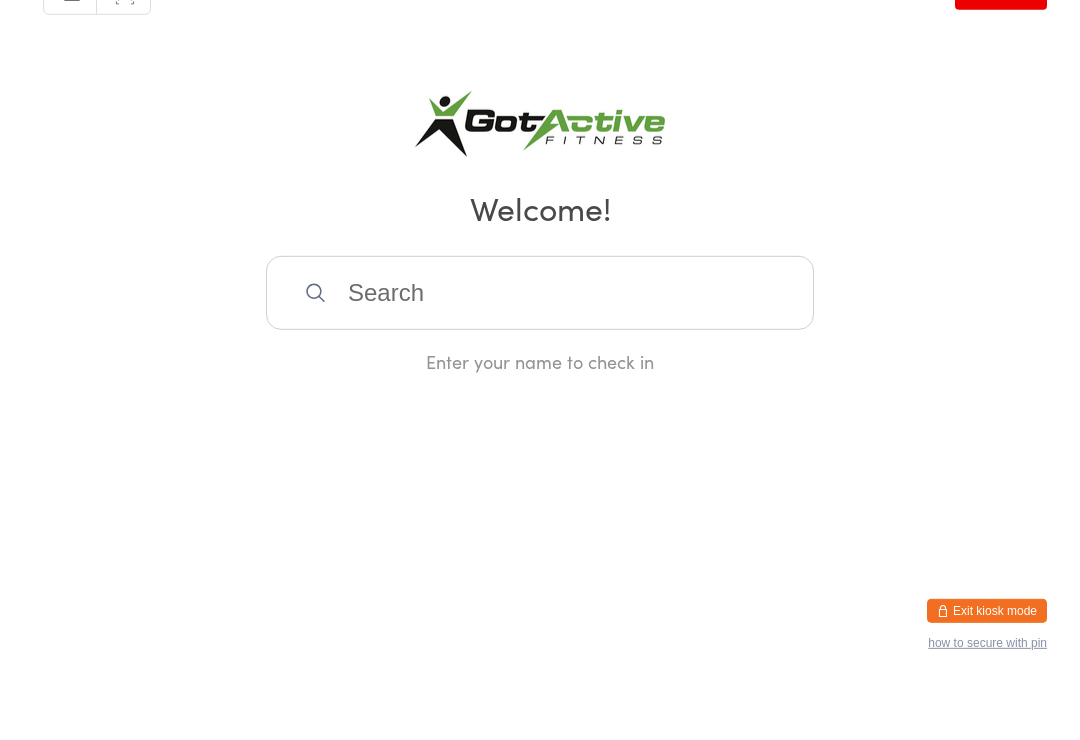 scroll, scrollTop: 0, scrollLeft: 0, axis: both 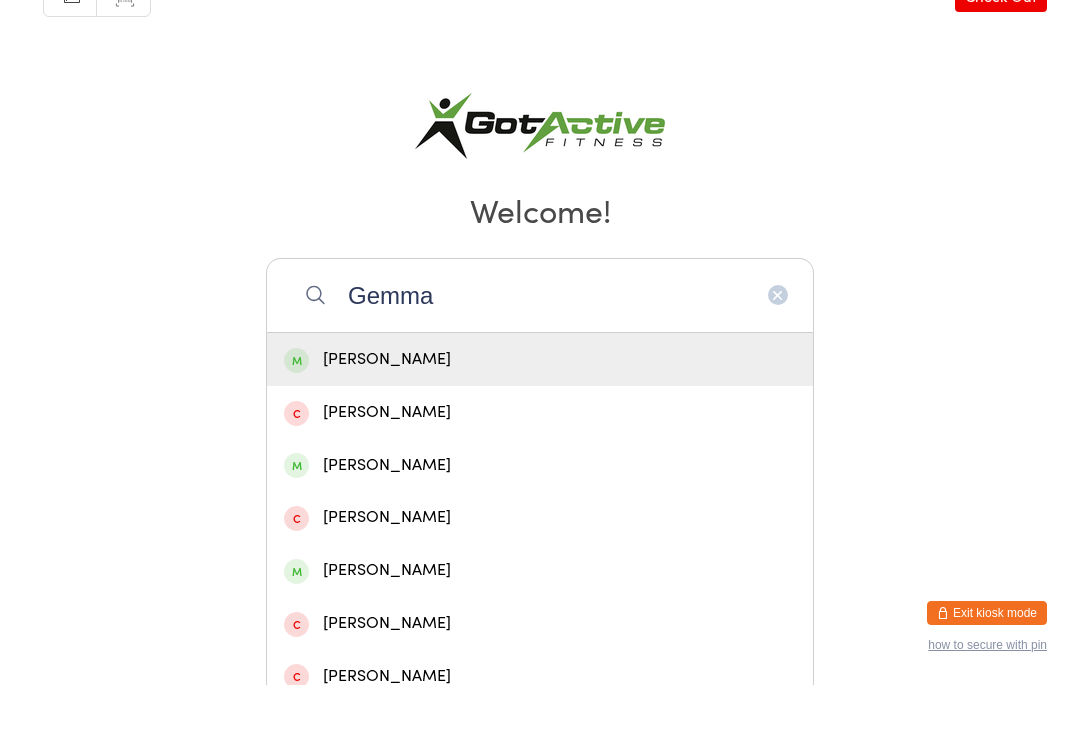 type on "Gemma" 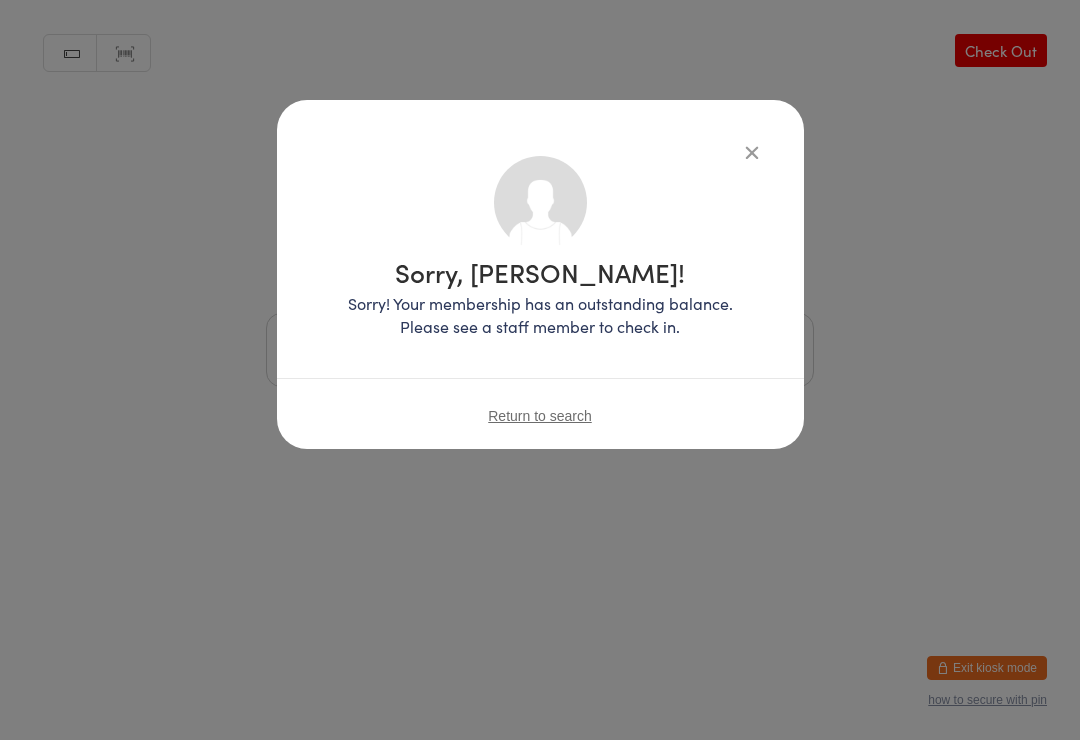 click at bounding box center (752, 152) 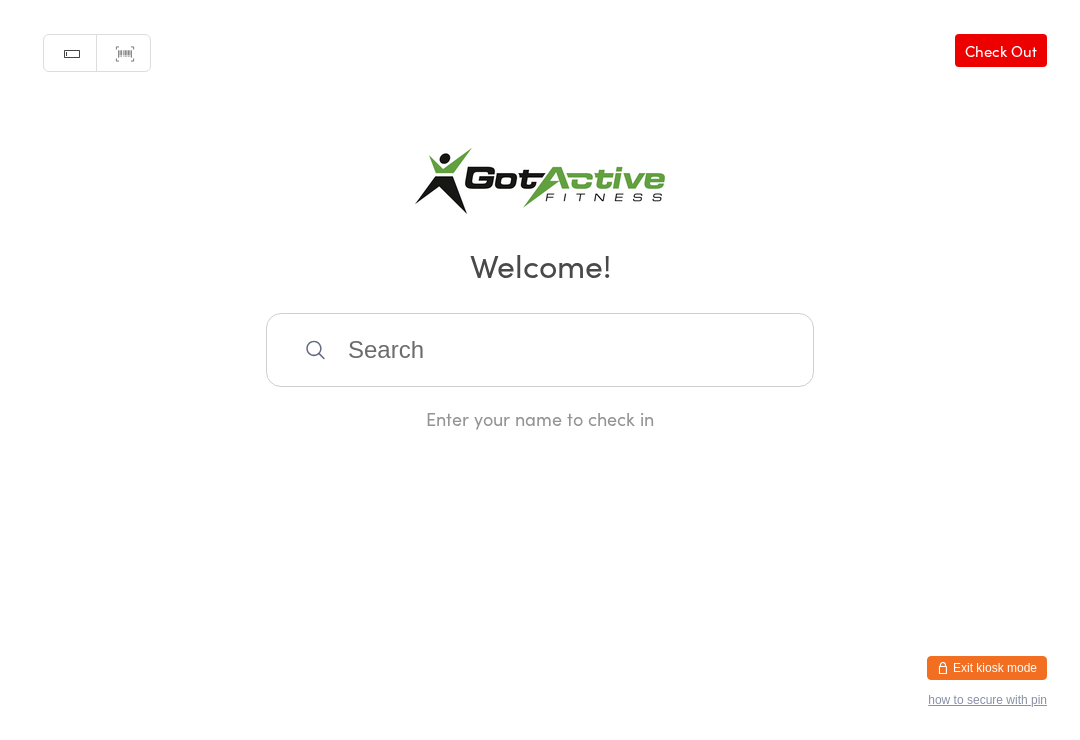 click at bounding box center (540, 350) 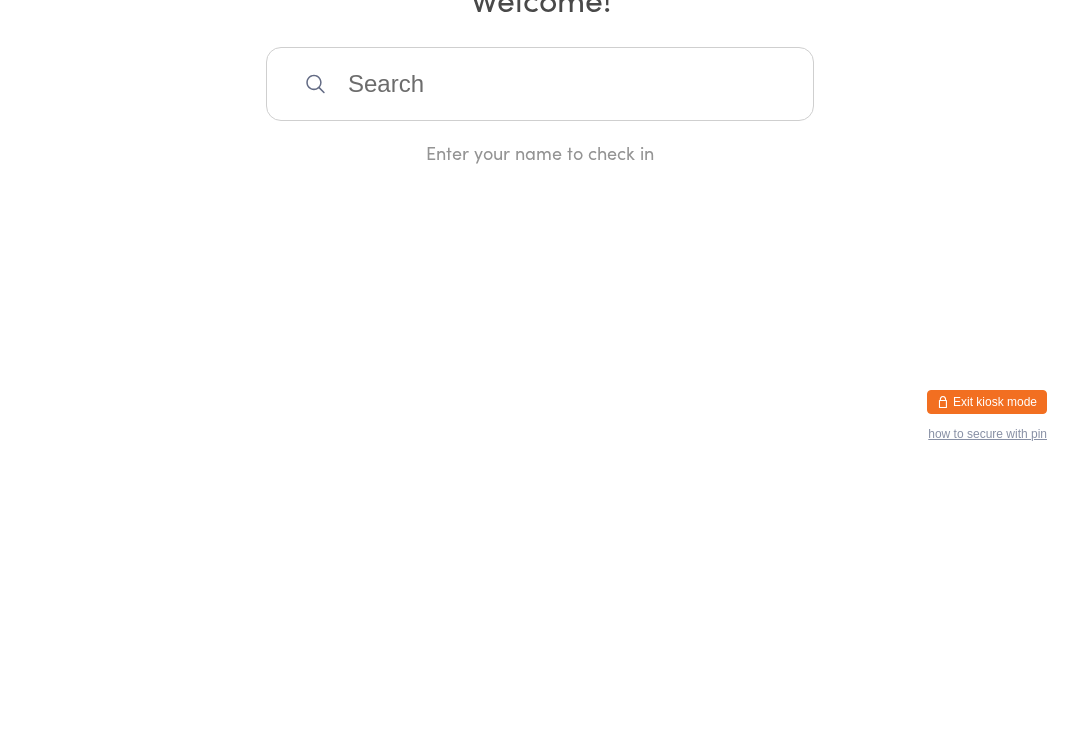 scroll, scrollTop: 0, scrollLeft: 0, axis: both 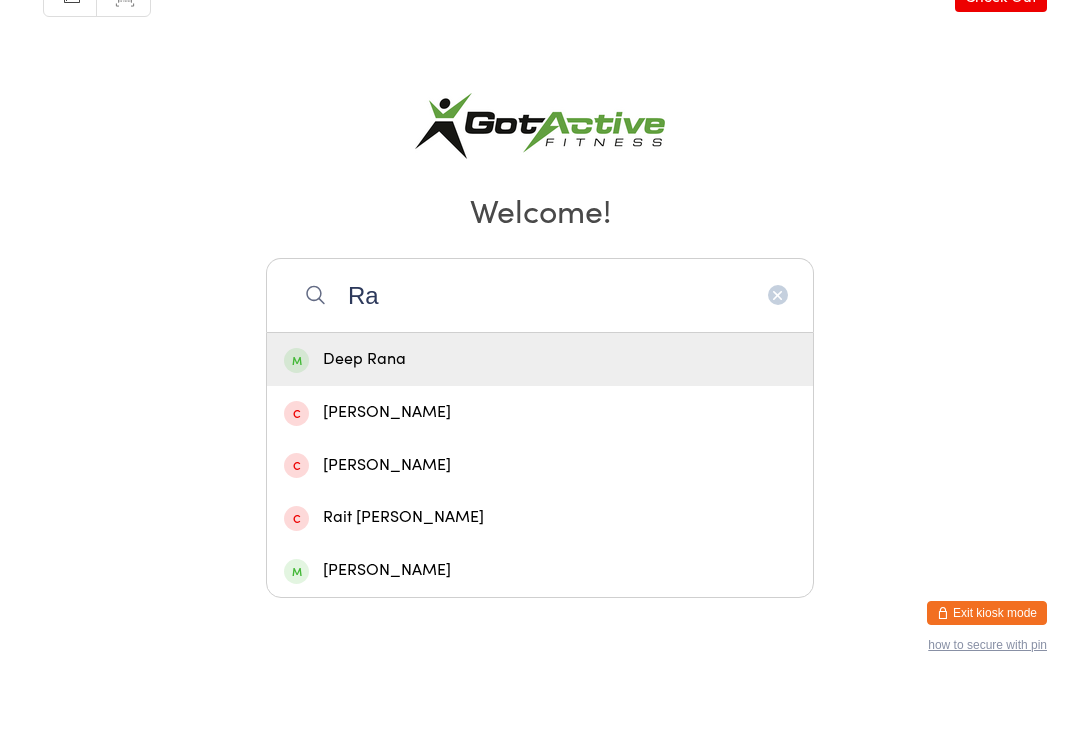 type on "Ra" 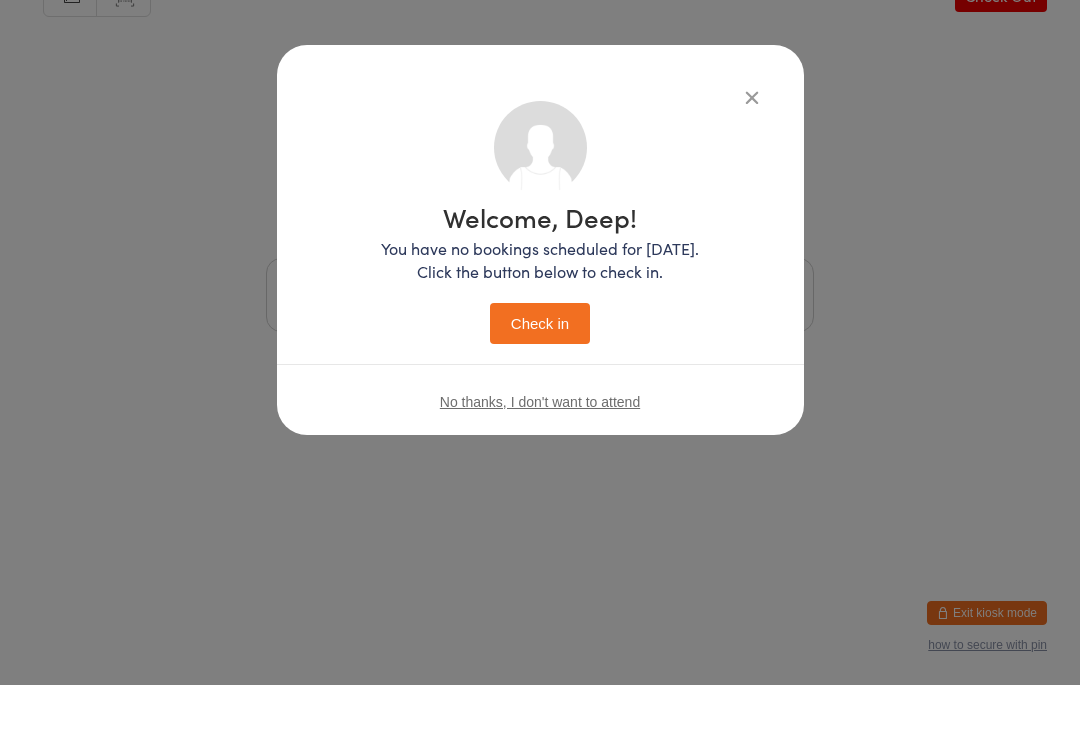 click on "Check in" at bounding box center (540, 378) 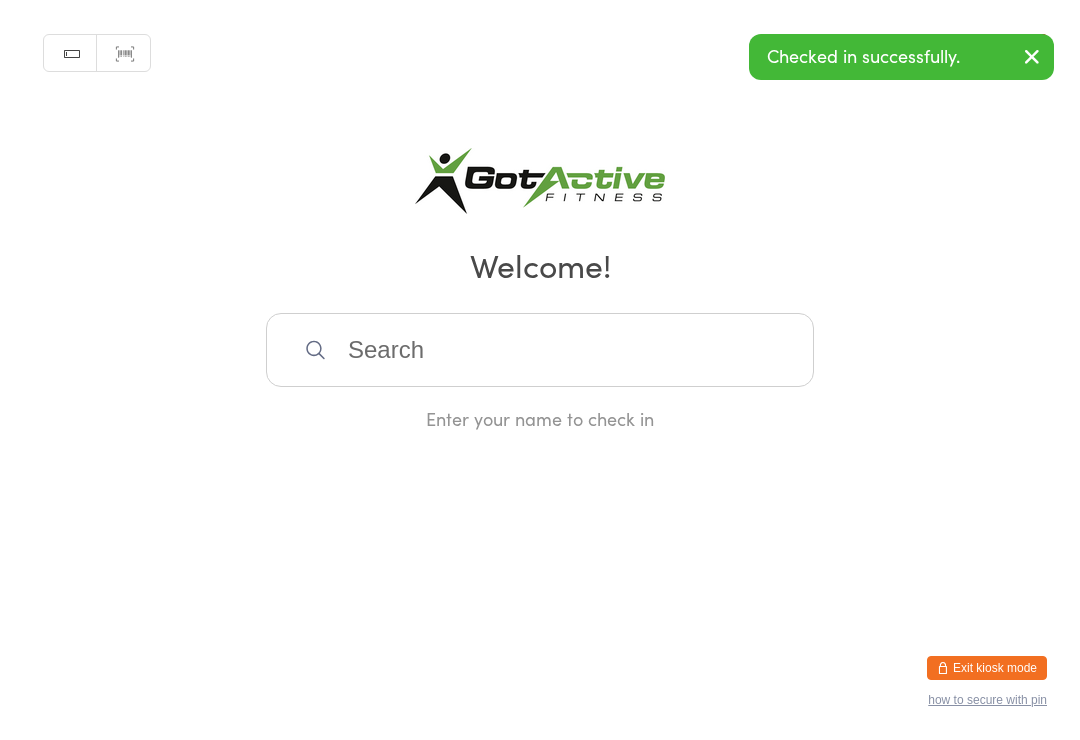 click at bounding box center [540, 350] 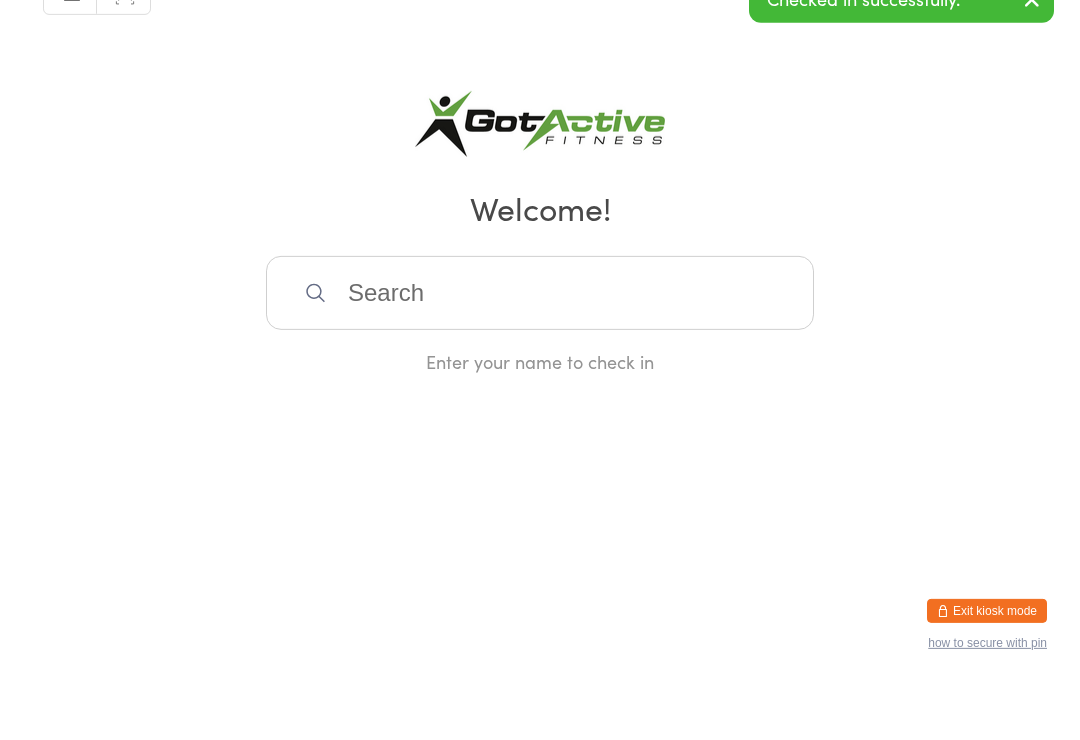 scroll, scrollTop: 0, scrollLeft: 0, axis: both 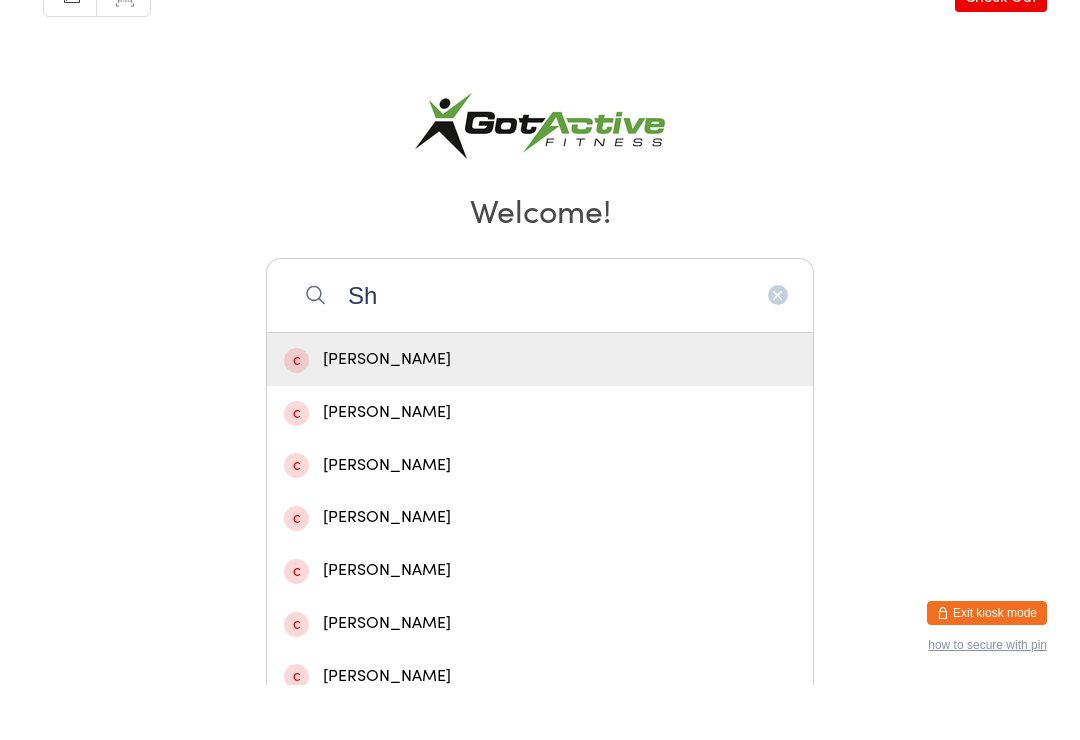 type on "S" 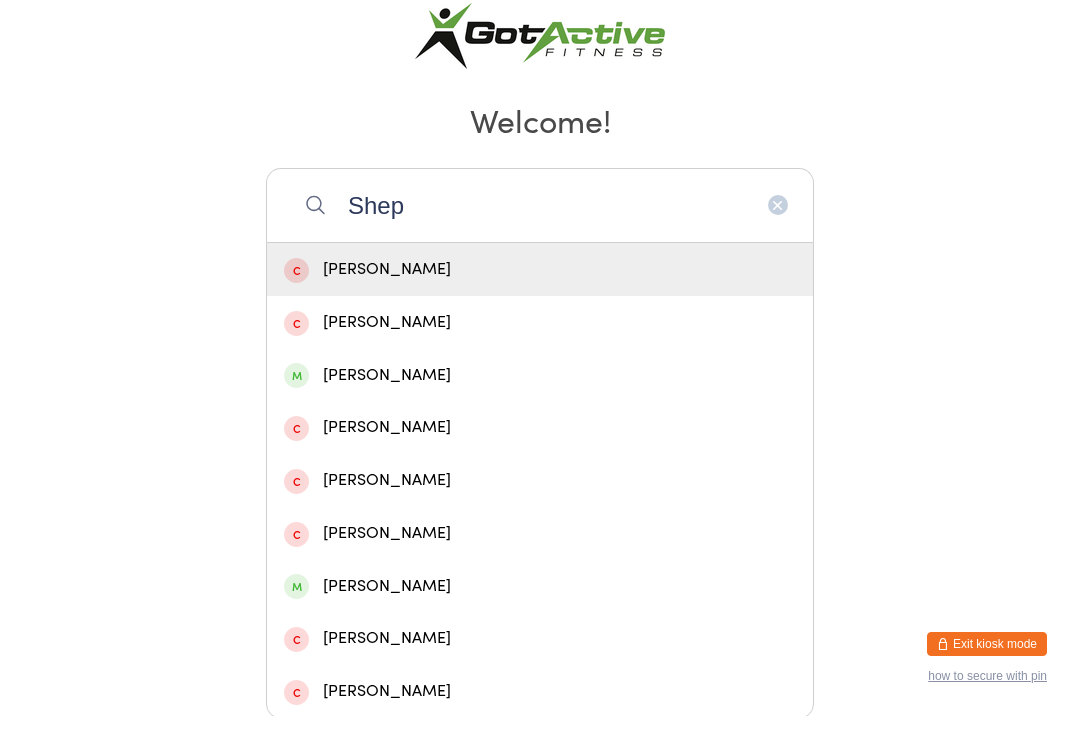 scroll, scrollTop: 141, scrollLeft: 0, axis: vertical 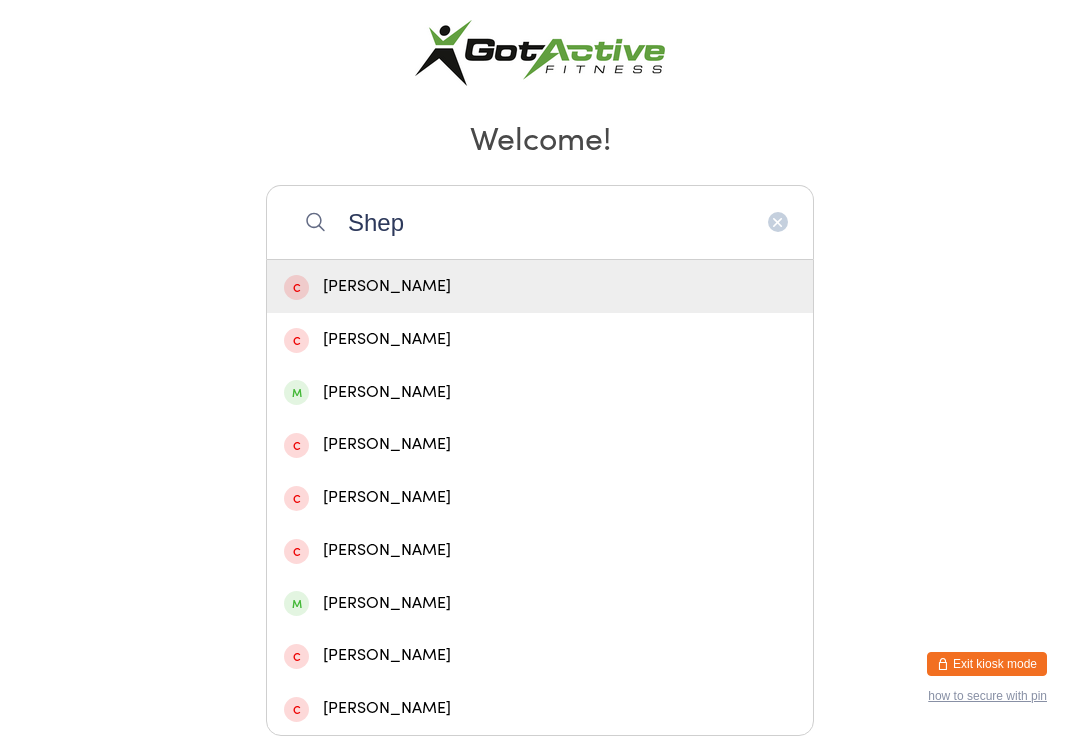 type on "Shep" 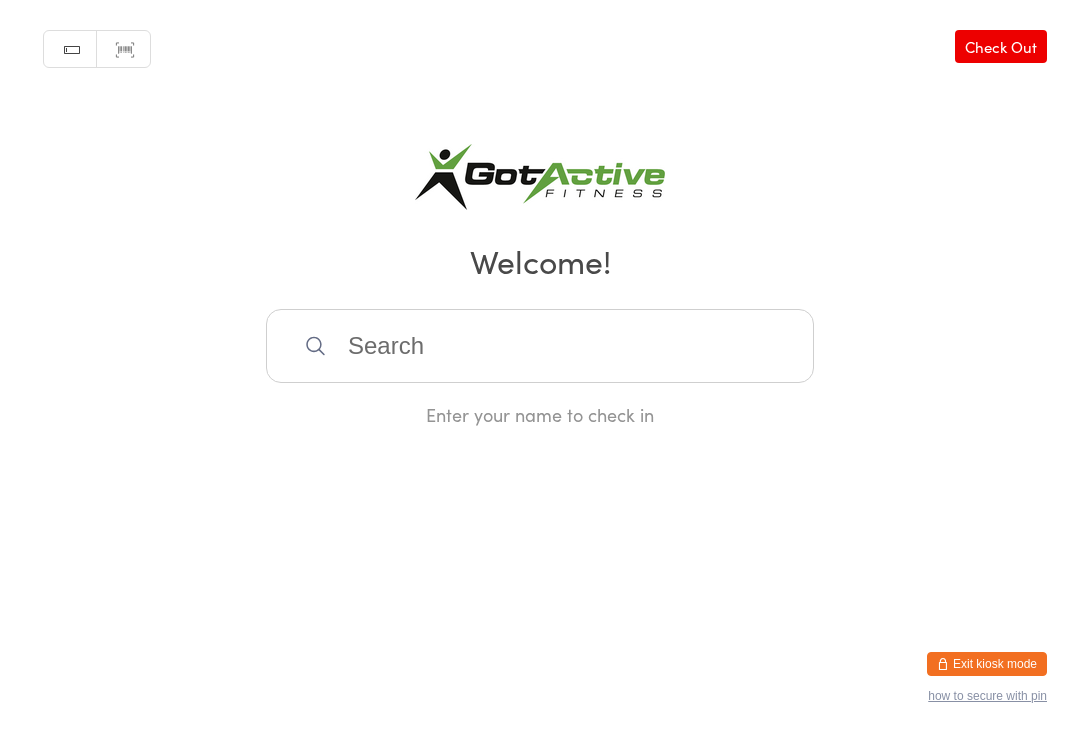 scroll, scrollTop: 0, scrollLeft: 0, axis: both 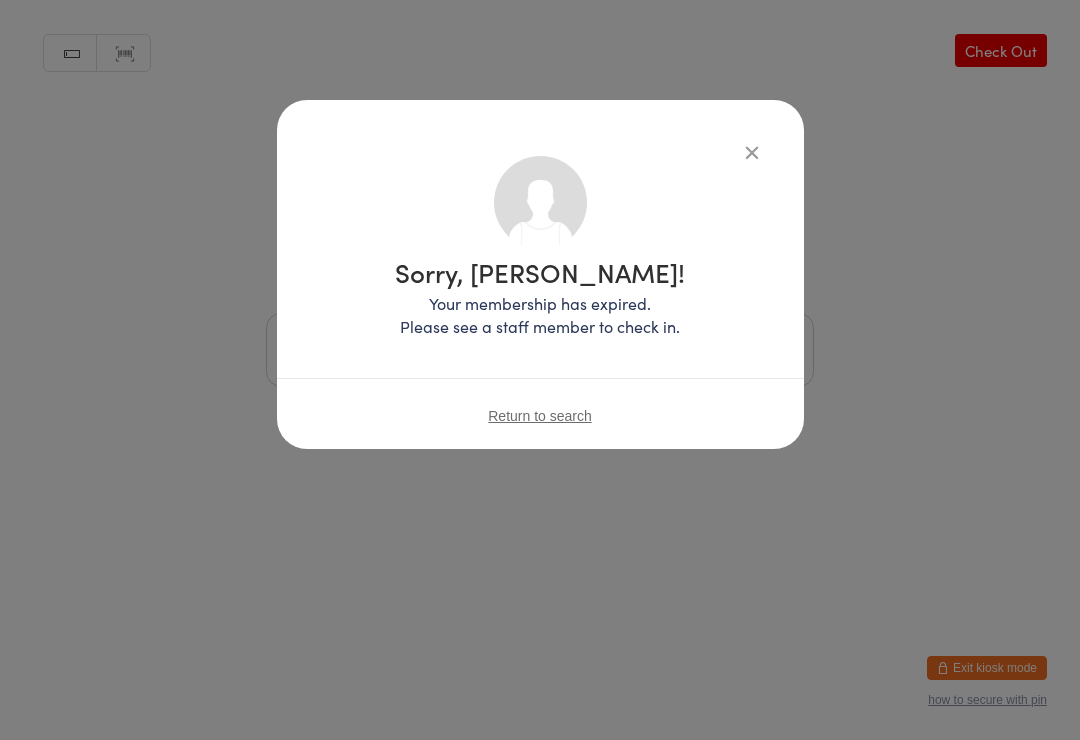 click on "Sorry, Sean Shepherd! Your membership has expired. Please see a staff member to check in. Return to search" at bounding box center (540, 274) 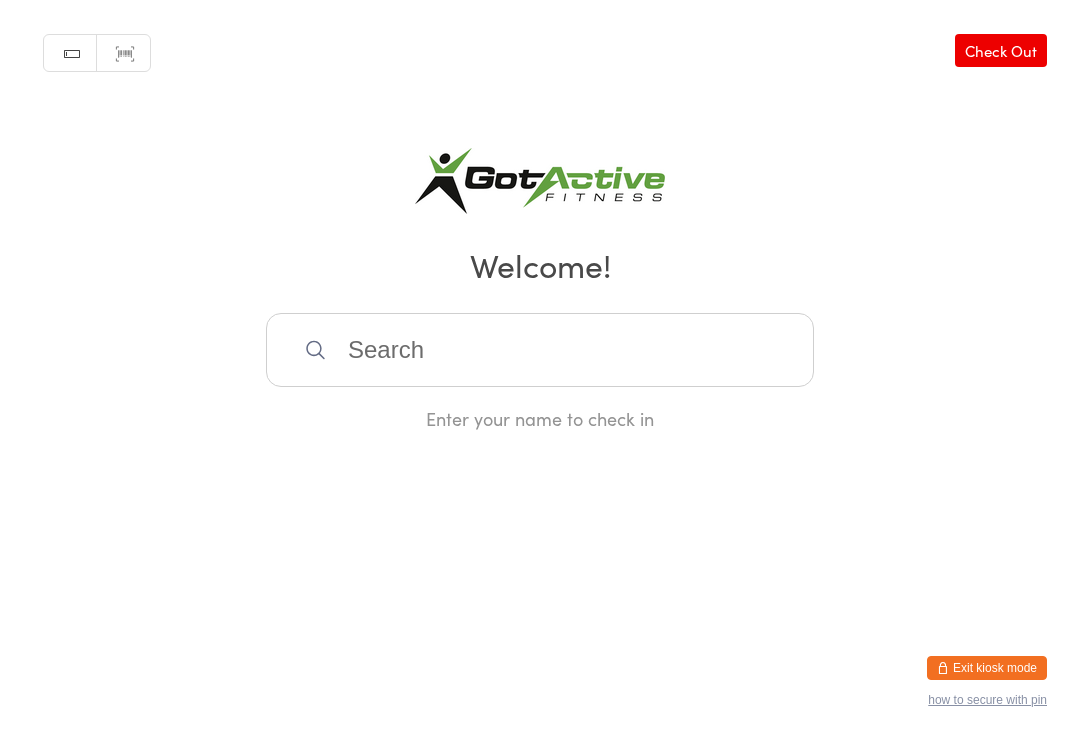 click on "Exit kiosk mode" at bounding box center (987, 668) 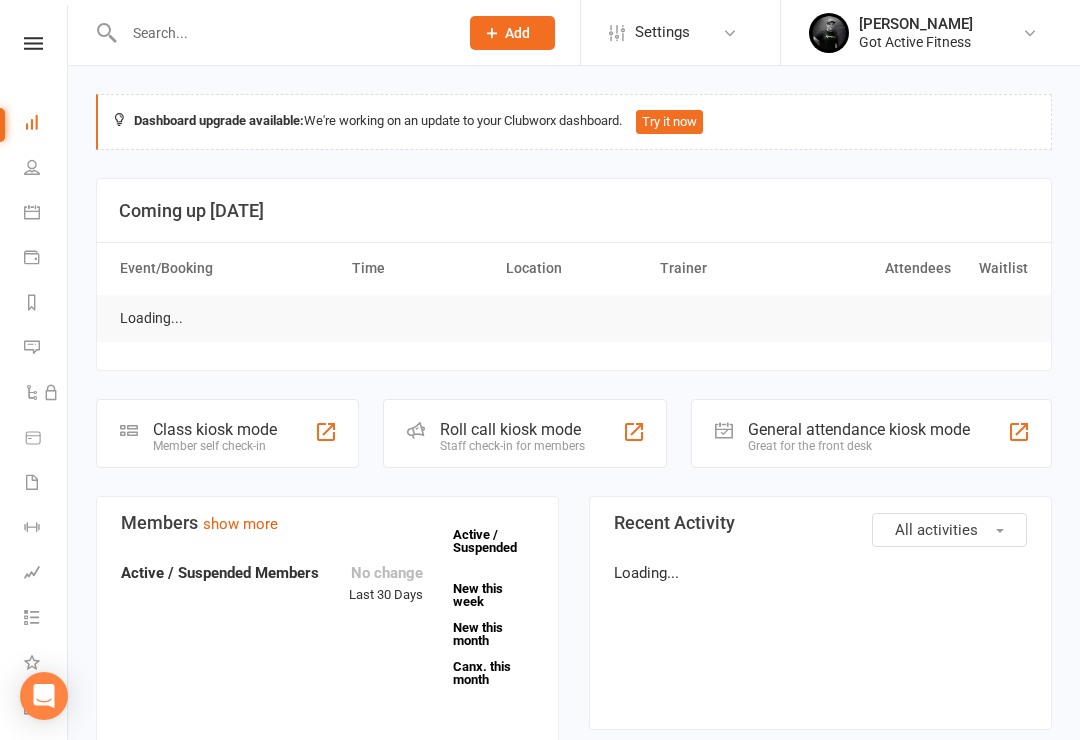 scroll, scrollTop: 0, scrollLeft: 0, axis: both 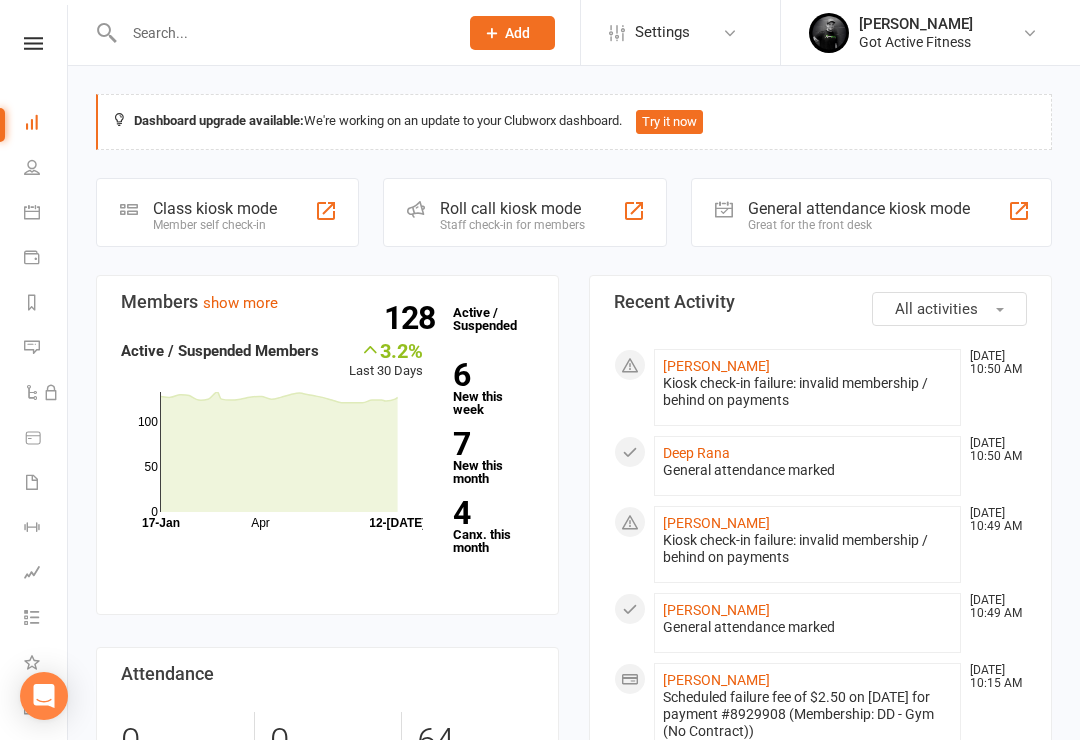 click on "Sean Shepherd" 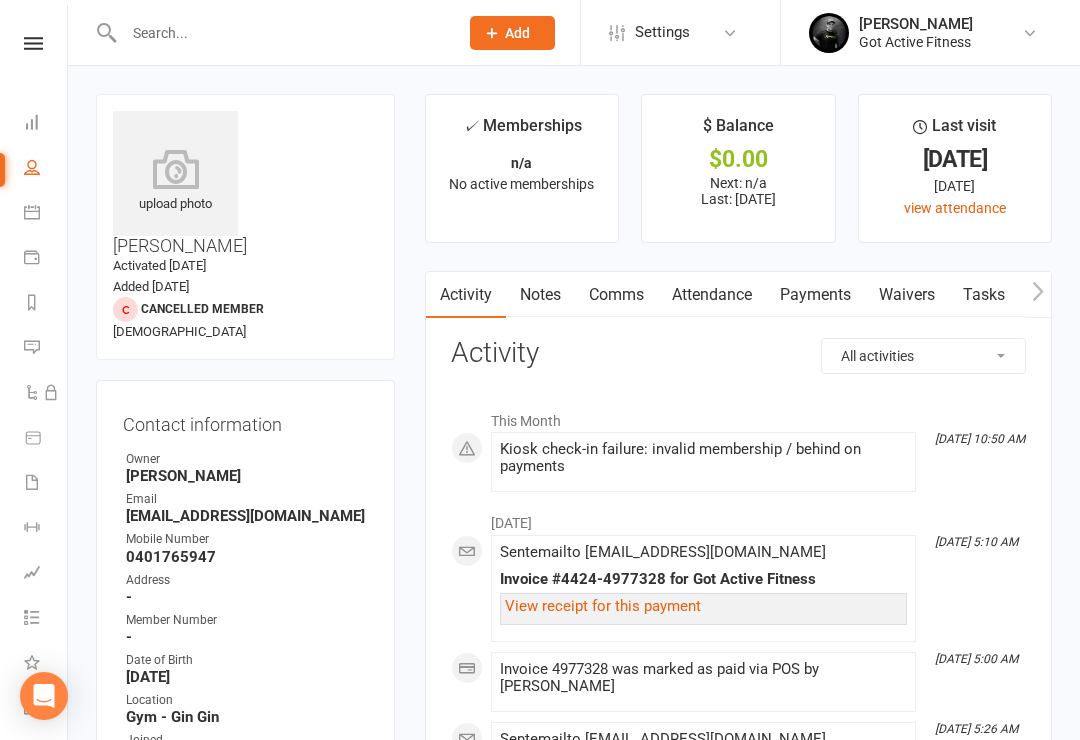 click on "Payments" at bounding box center [815, 295] 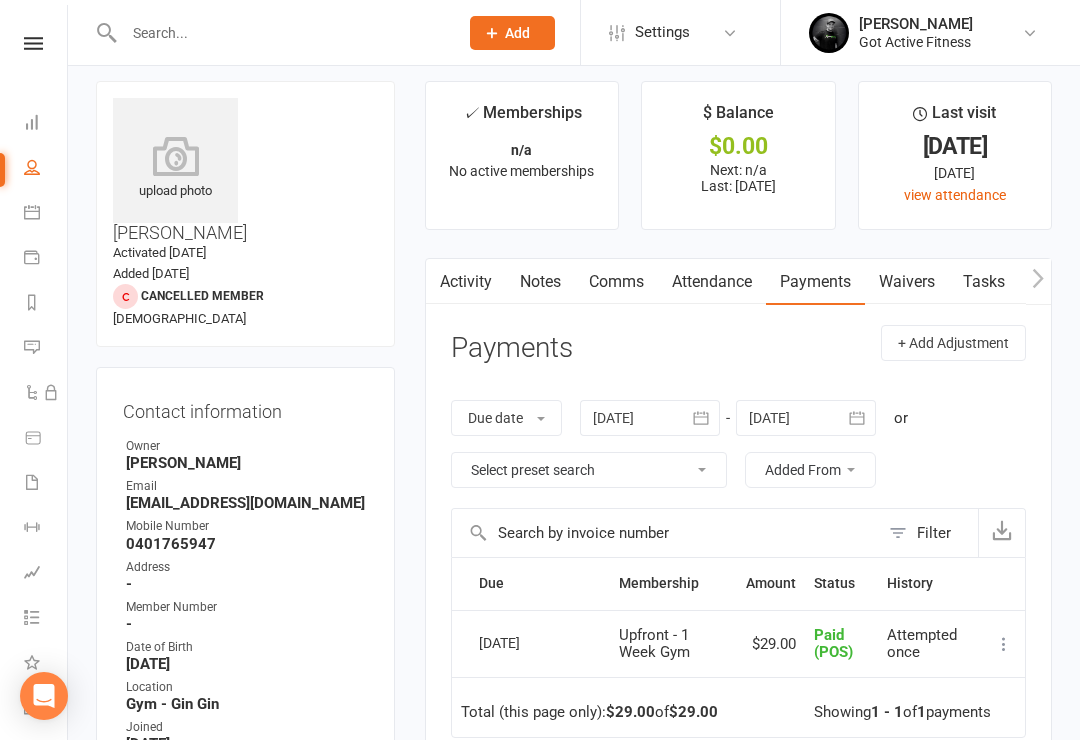 scroll, scrollTop: 0, scrollLeft: 0, axis: both 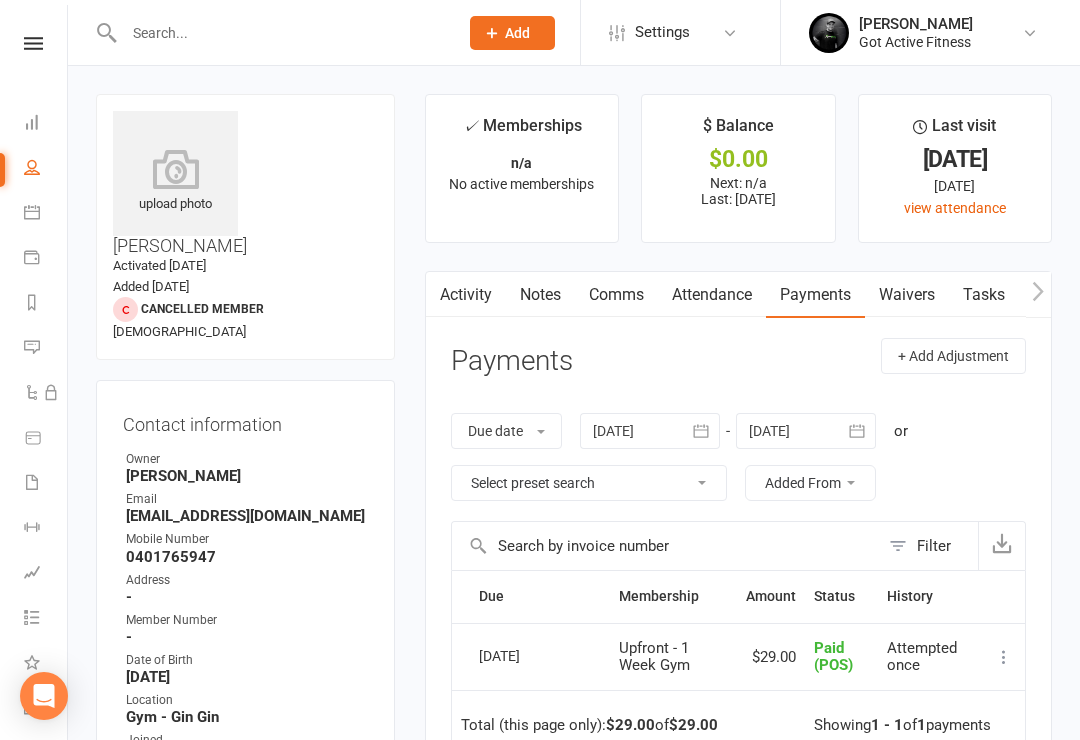 click on "Activity" at bounding box center (466, 295) 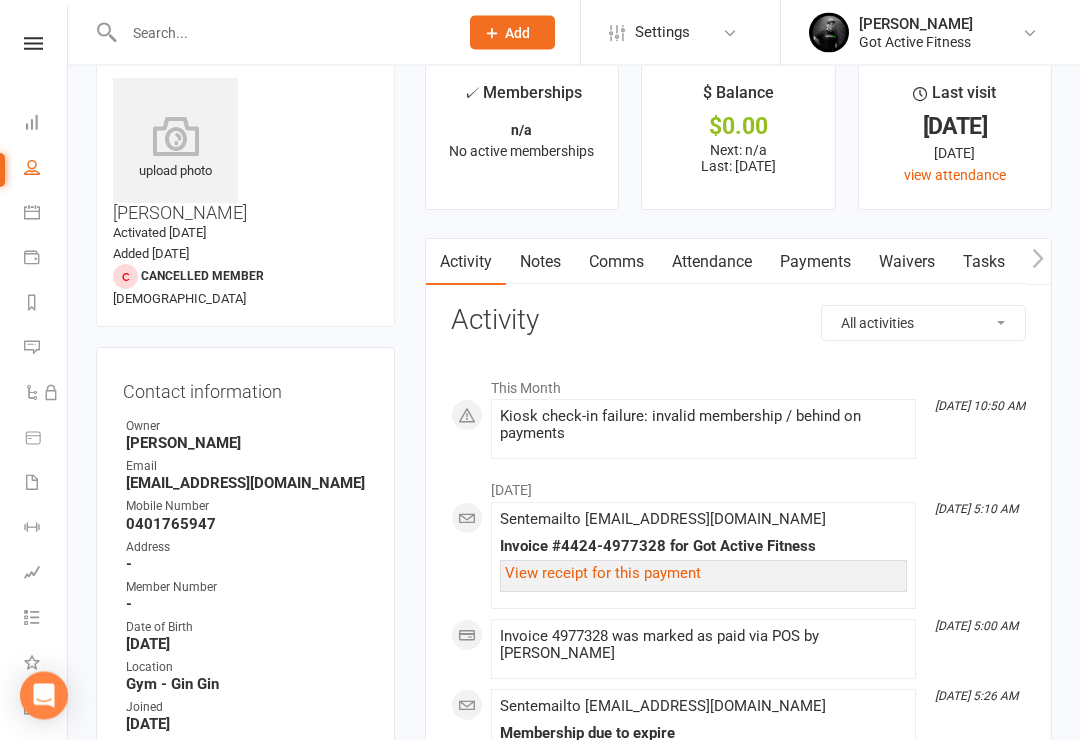 scroll, scrollTop: 0, scrollLeft: 0, axis: both 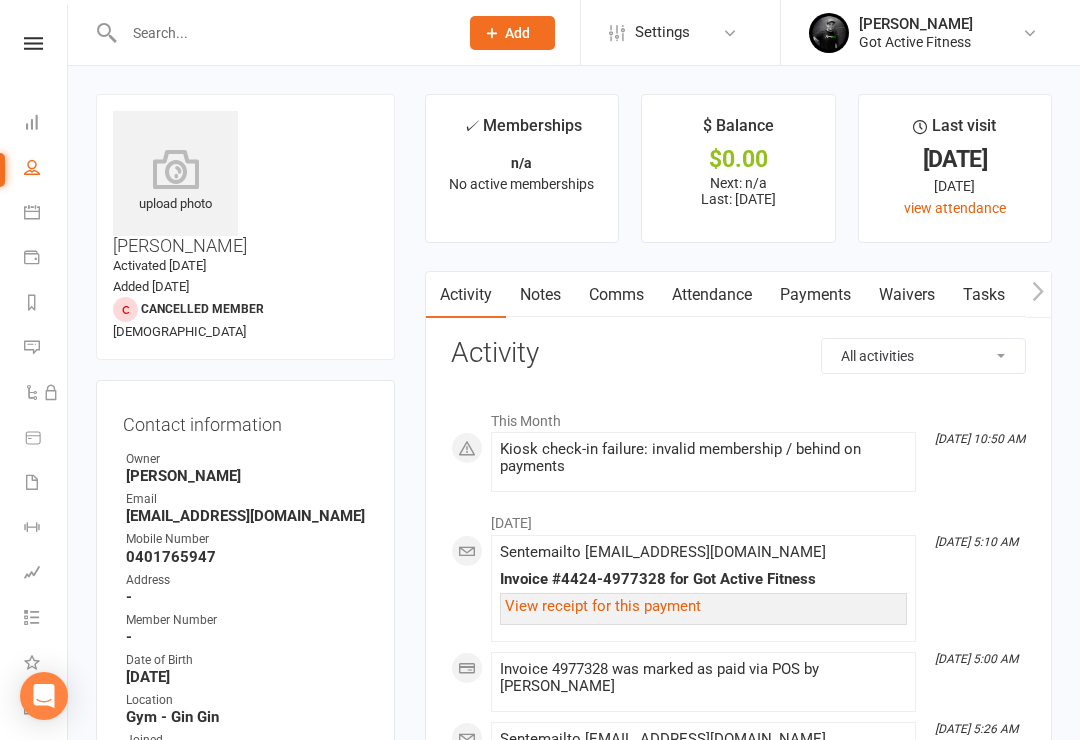 click on "Payments" at bounding box center [815, 295] 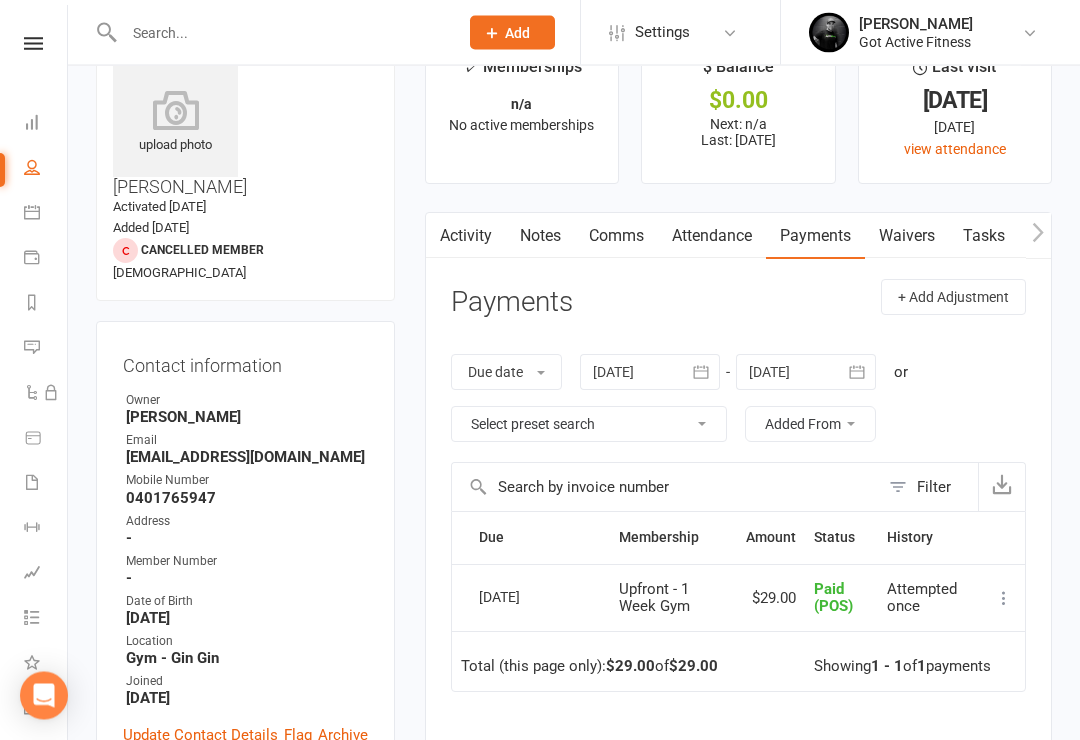 scroll, scrollTop: 59, scrollLeft: 0, axis: vertical 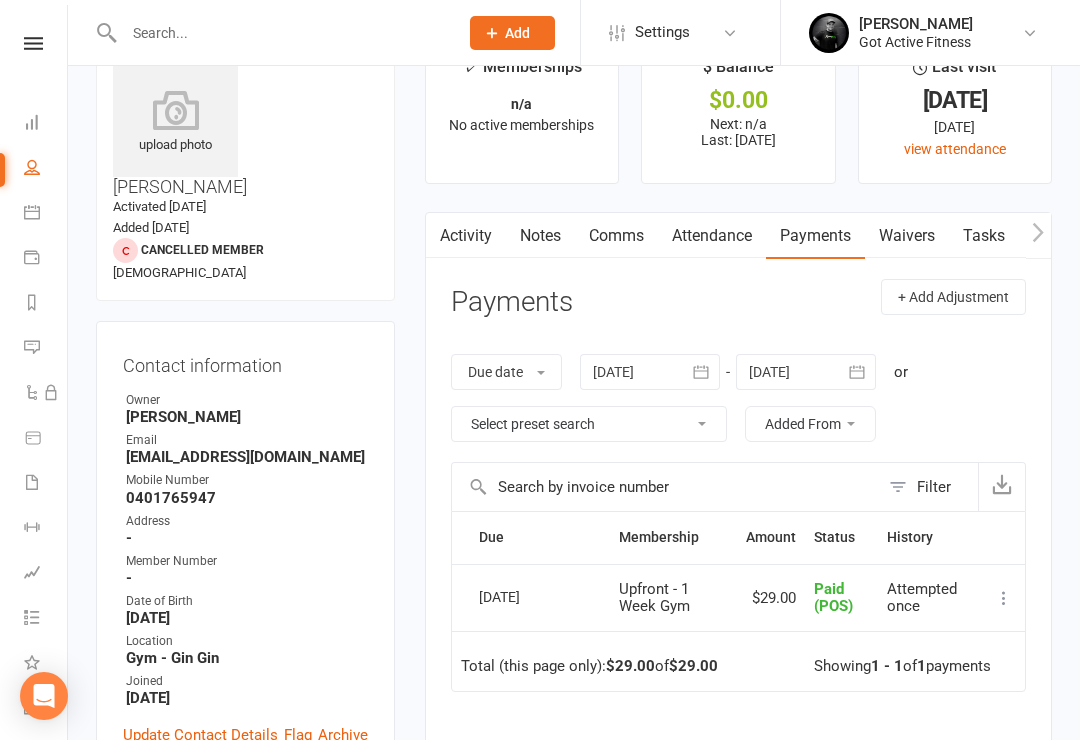 click on "Activity" at bounding box center (466, 236) 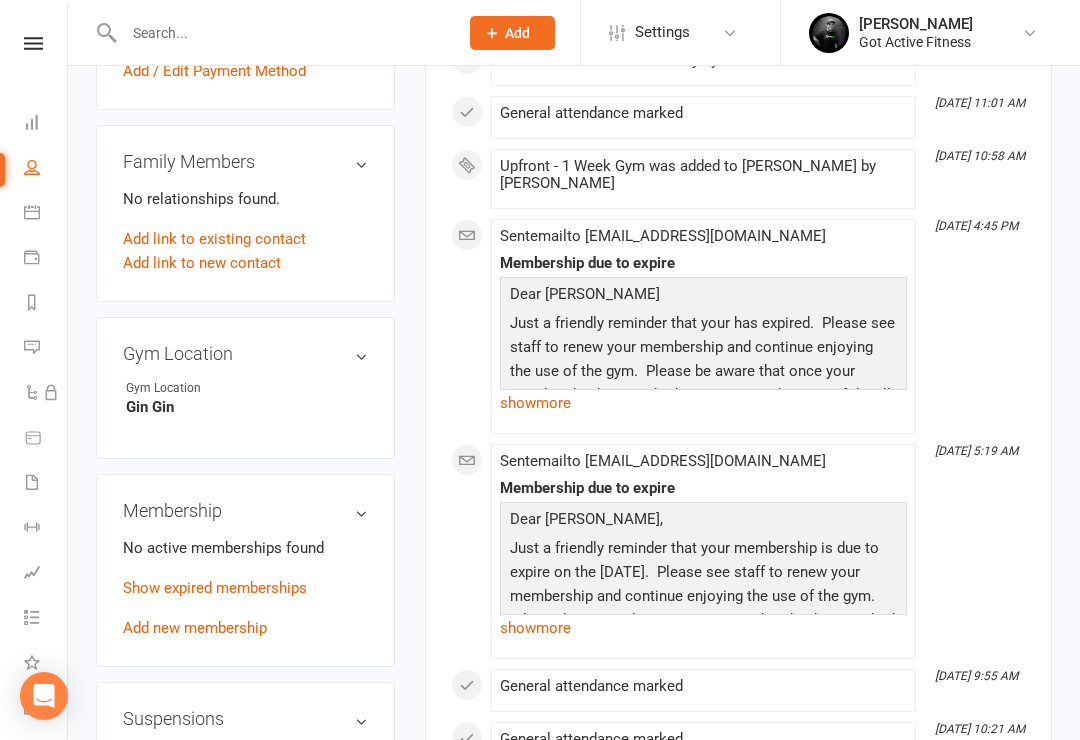scroll, scrollTop: 905, scrollLeft: 0, axis: vertical 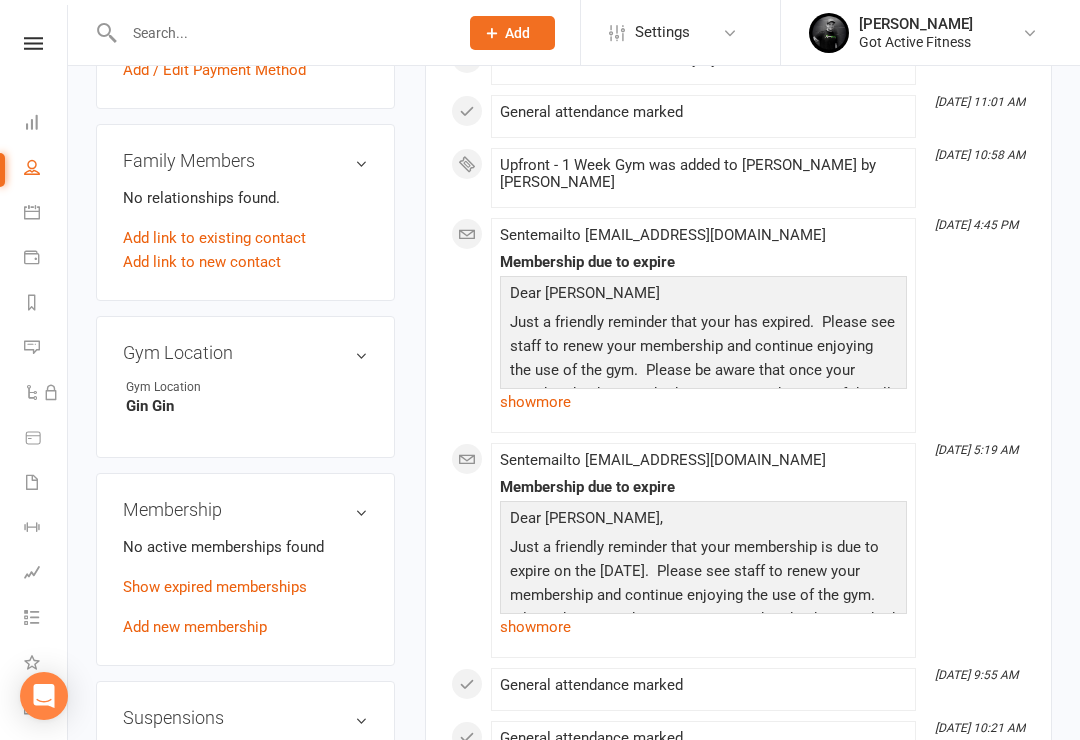click on "Add new membership" at bounding box center (195, 627) 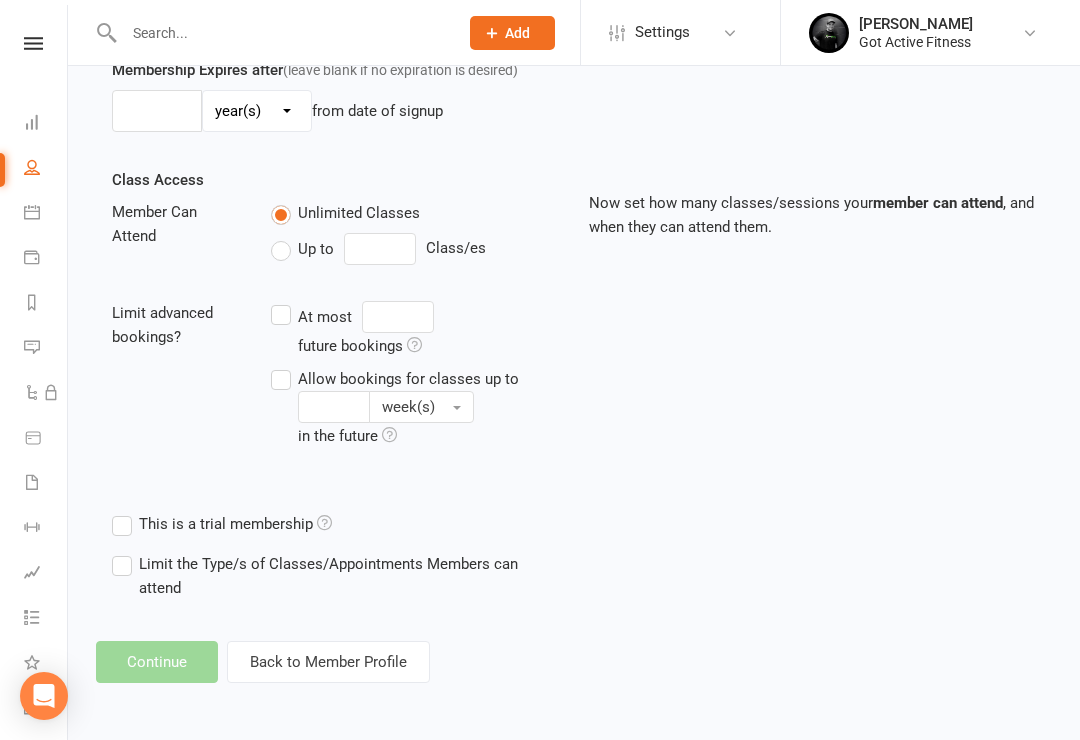 scroll, scrollTop: 0, scrollLeft: 0, axis: both 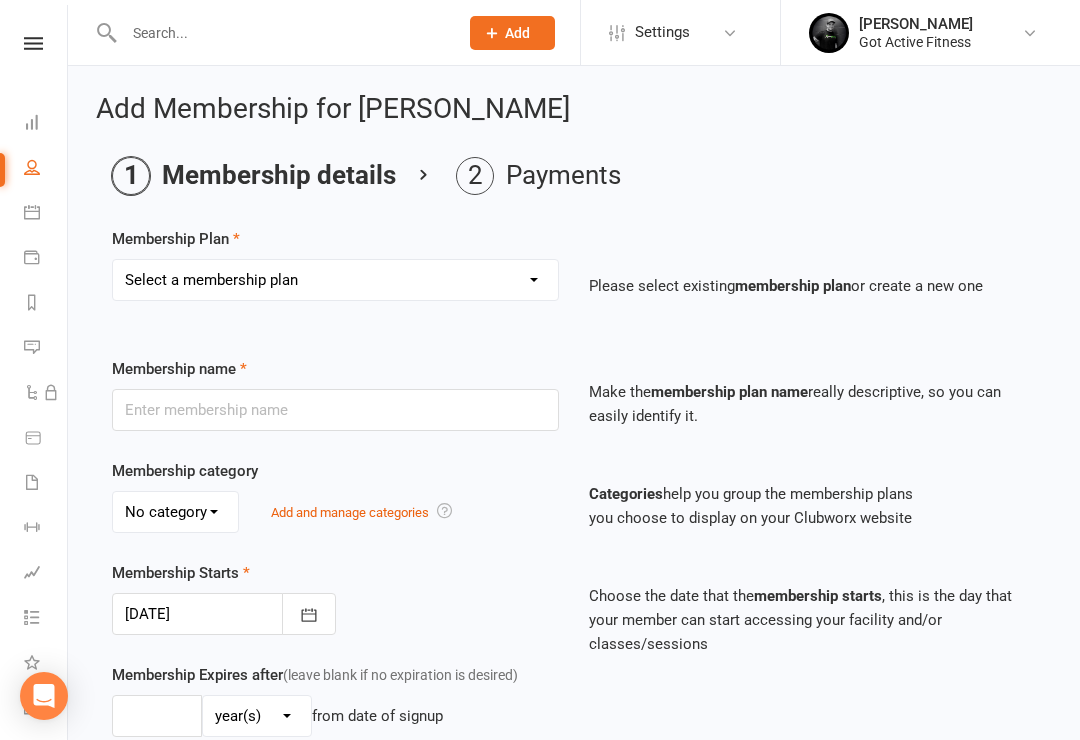 click on "Select a membership plan Create new Membership Plan DD - Gym (No Contract) Upfront - 1 Week Gym Upfront - 1 Month Gym Upfront - 3 Months Gym Upfront - 6 Months Gym Upfront - 12 Months Gym FP 30 days For $30 DD - Gym Access (Foundation) Evolution Mining 3 and 1 Mining Membership 2 on 1 0ff mining" at bounding box center (335, 280) 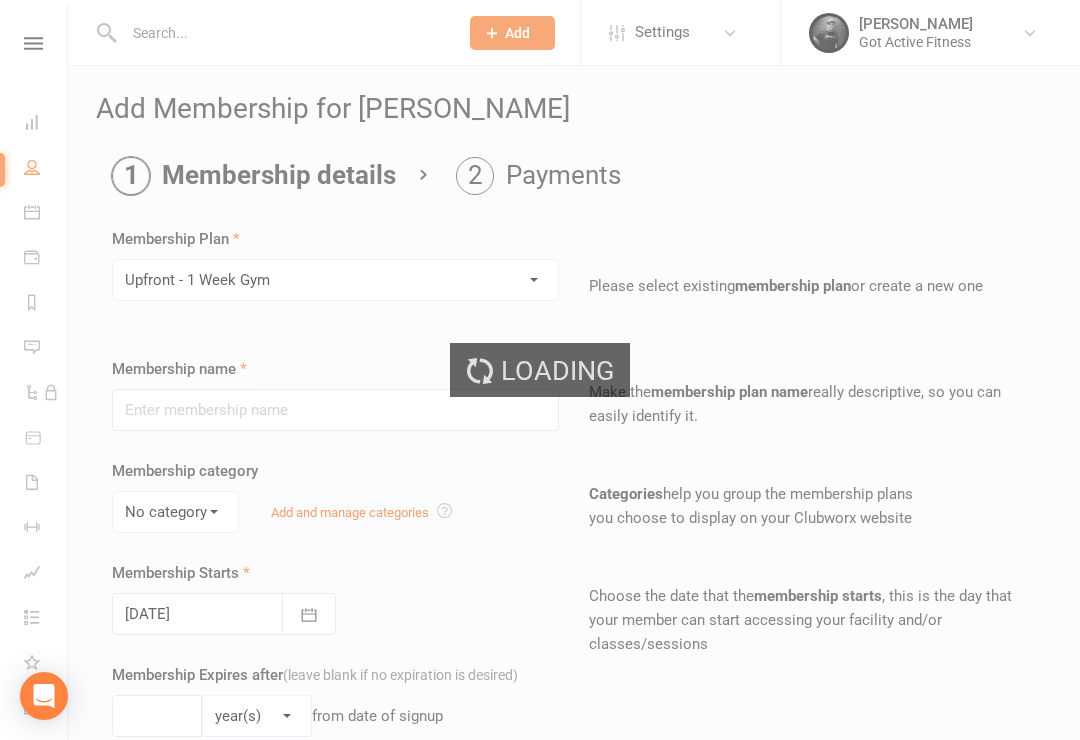 type on "Upfront - 1 Week Gym" 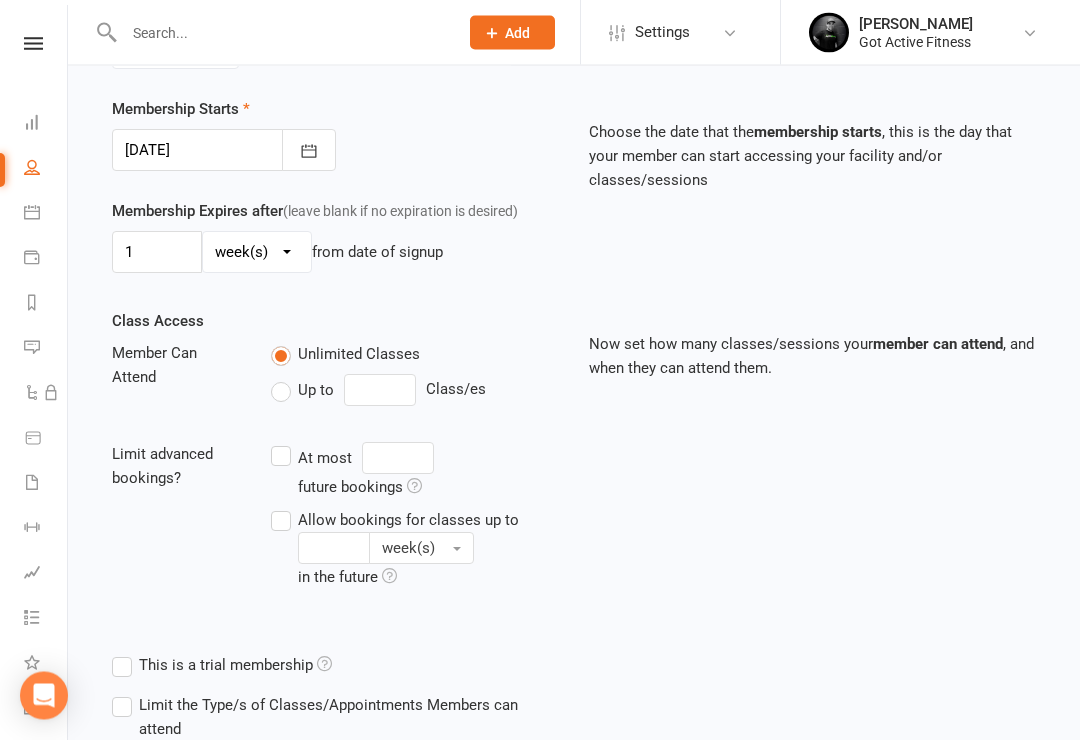 scroll, scrollTop: 590, scrollLeft: 0, axis: vertical 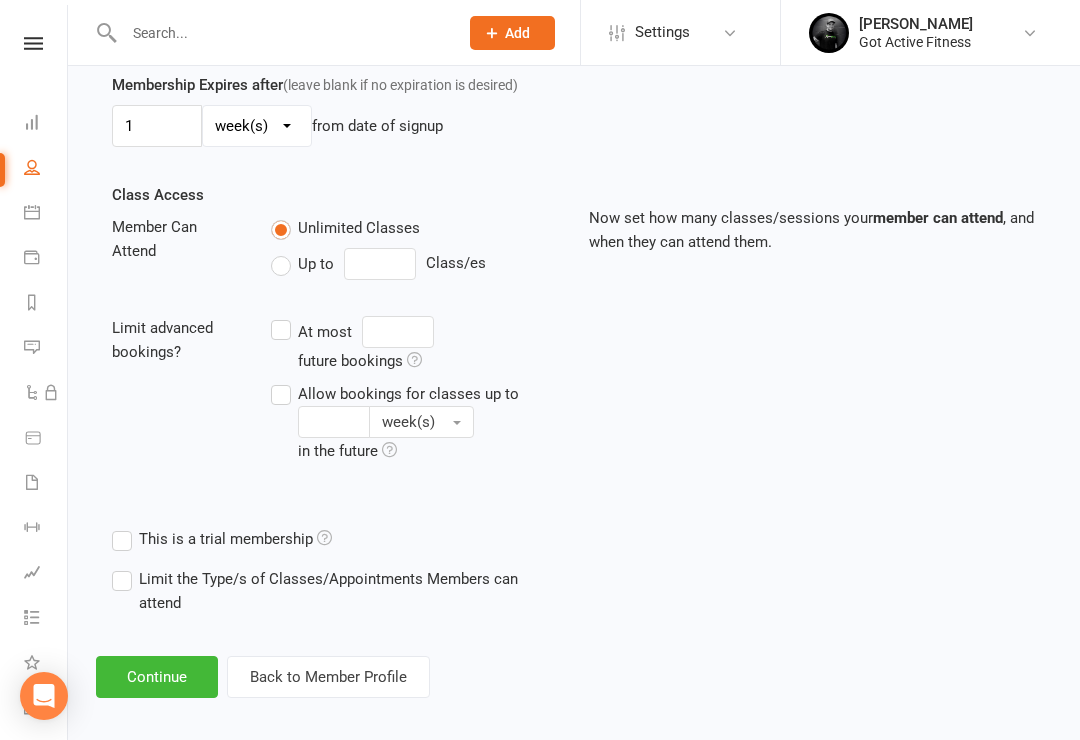 click on "Continue" at bounding box center [157, 677] 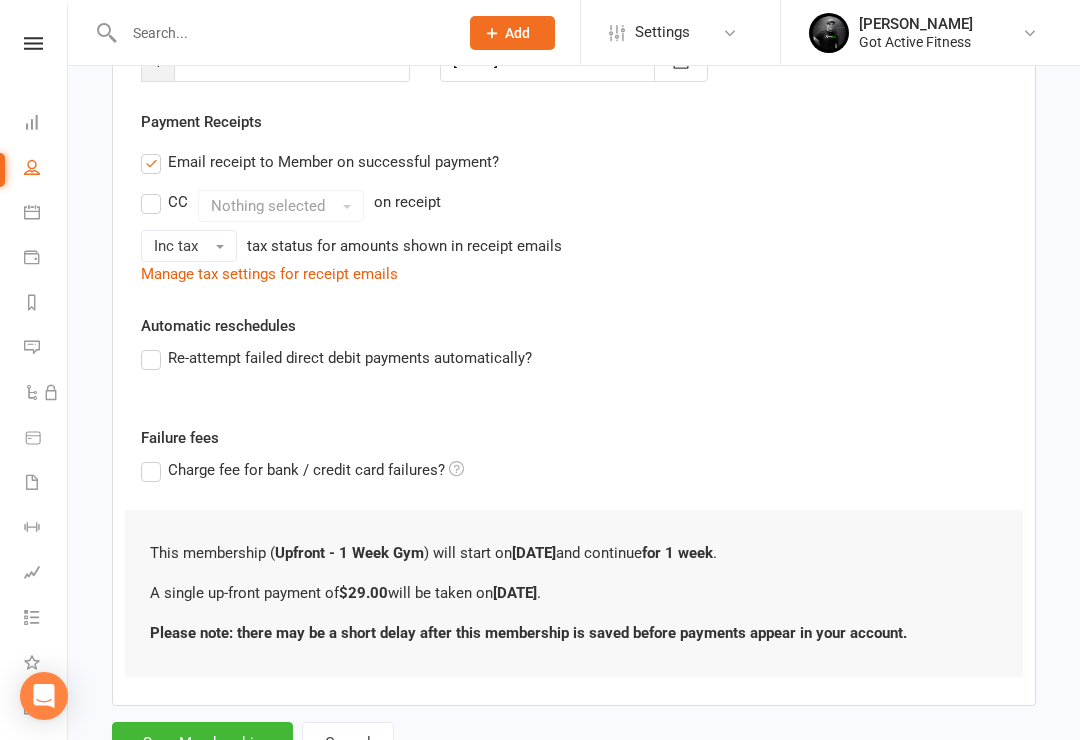 scroll, scrollTop: 414, scrollLeft: 0, axis: vertical 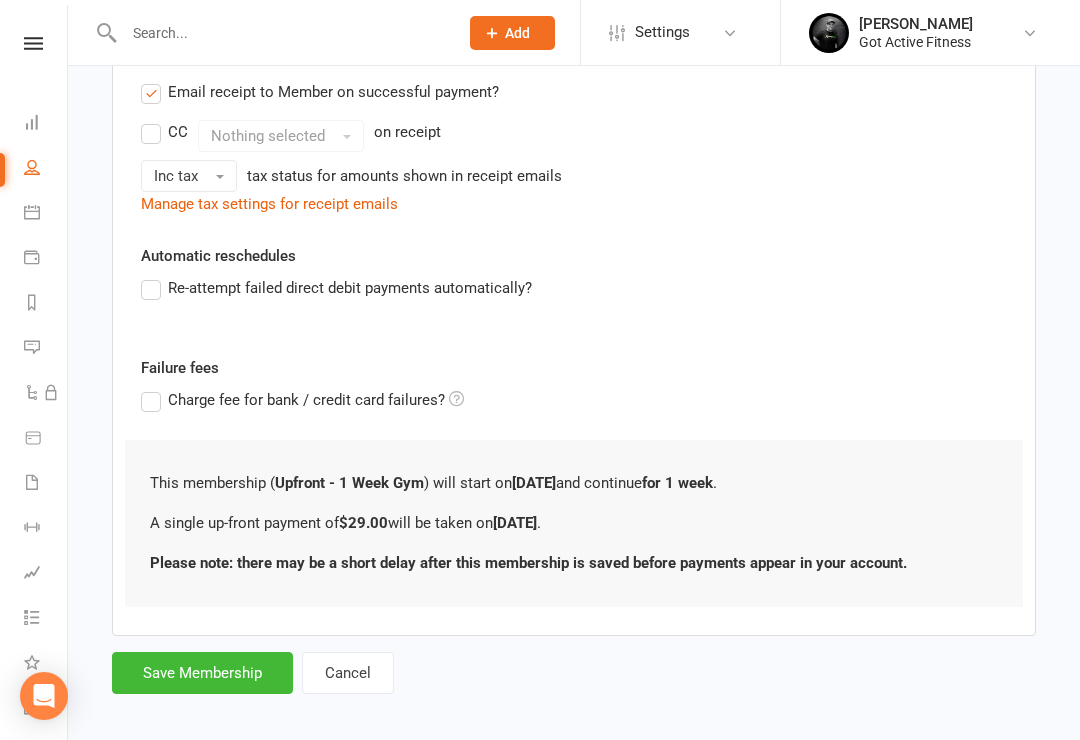 click on "Save Membership" at bounding box center [202, 673] 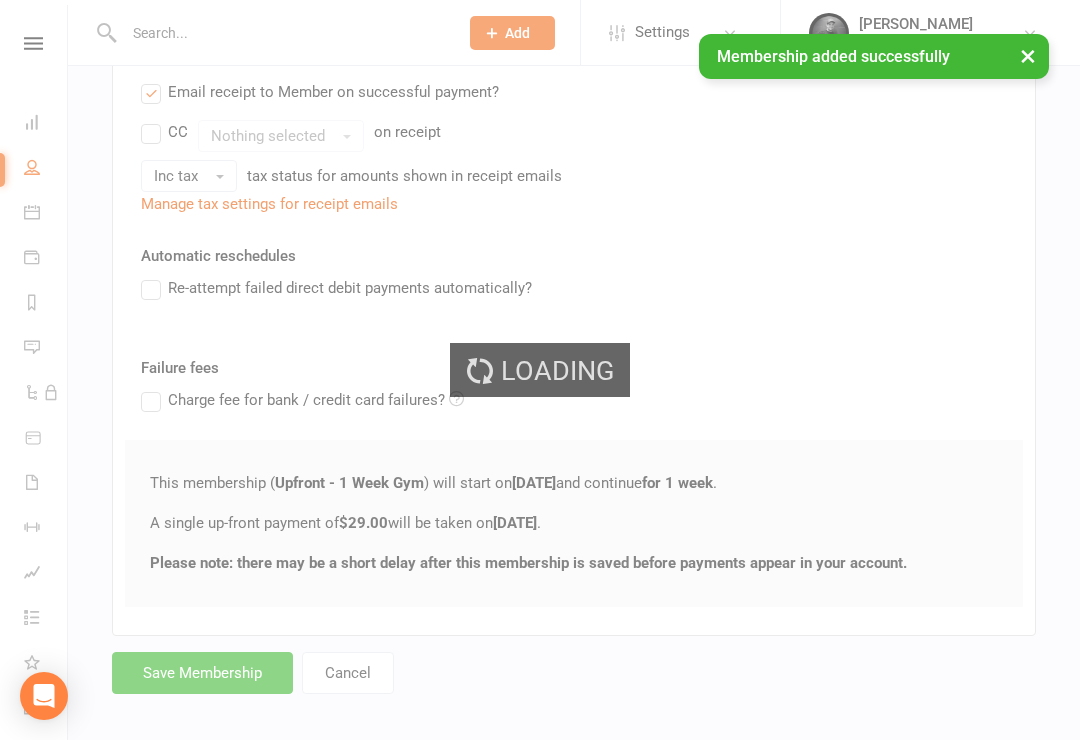 scroll, scrollTop: 0, scrollLeft: 0, axis: both 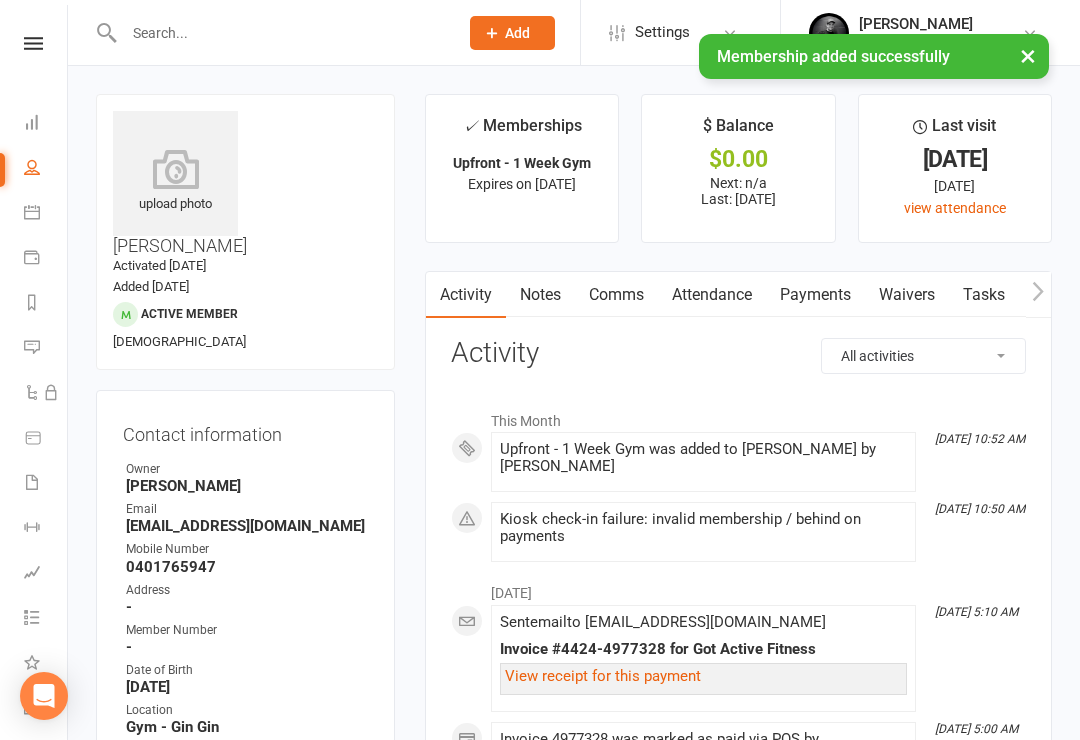 click on "Payments" at bounding box center (815, 295) 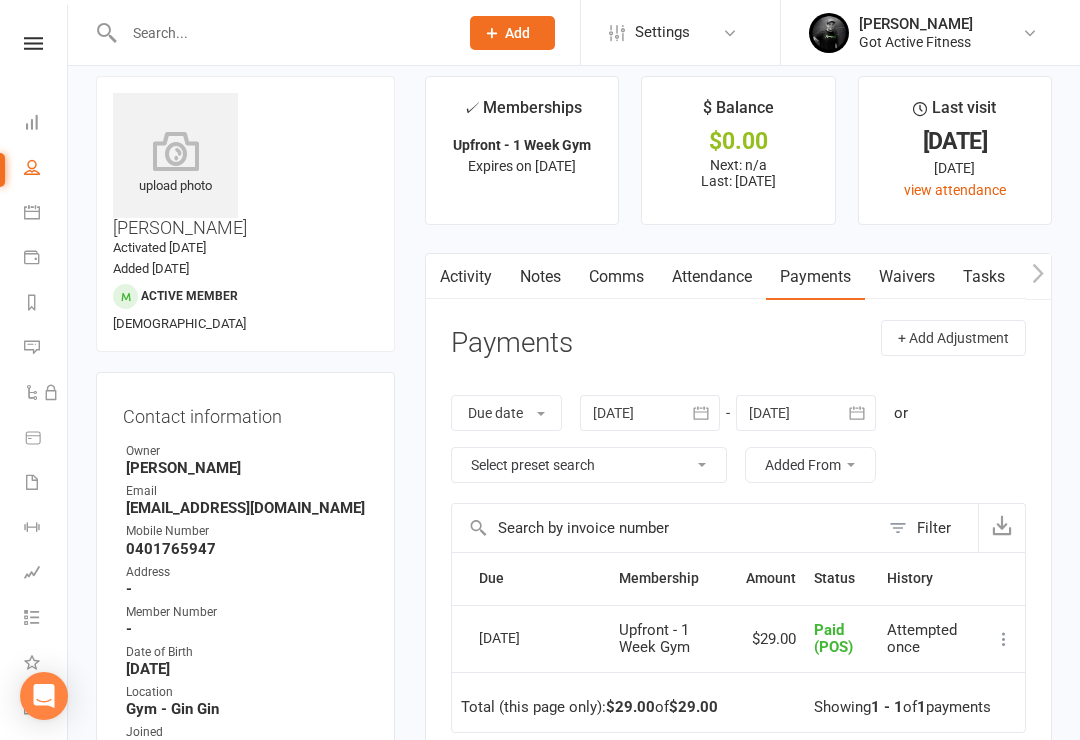 scroll, scrollTop: 0, scrollLeft: 0, axis: both 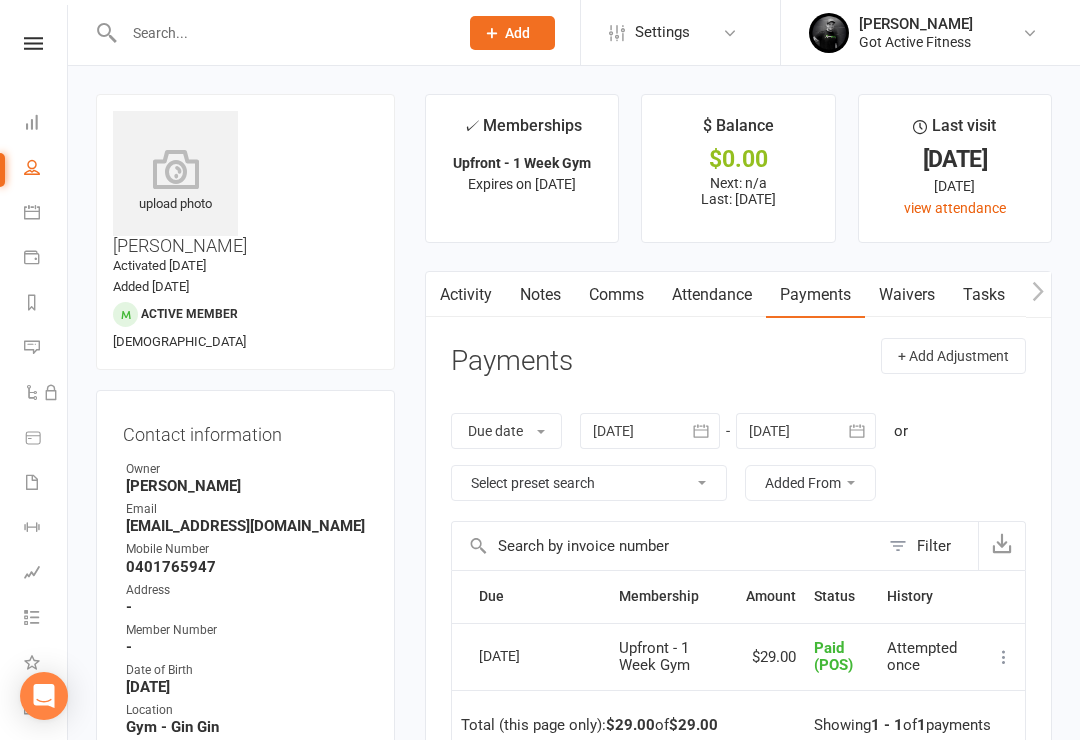 click on "Activity" at bounding box center (466, 295) 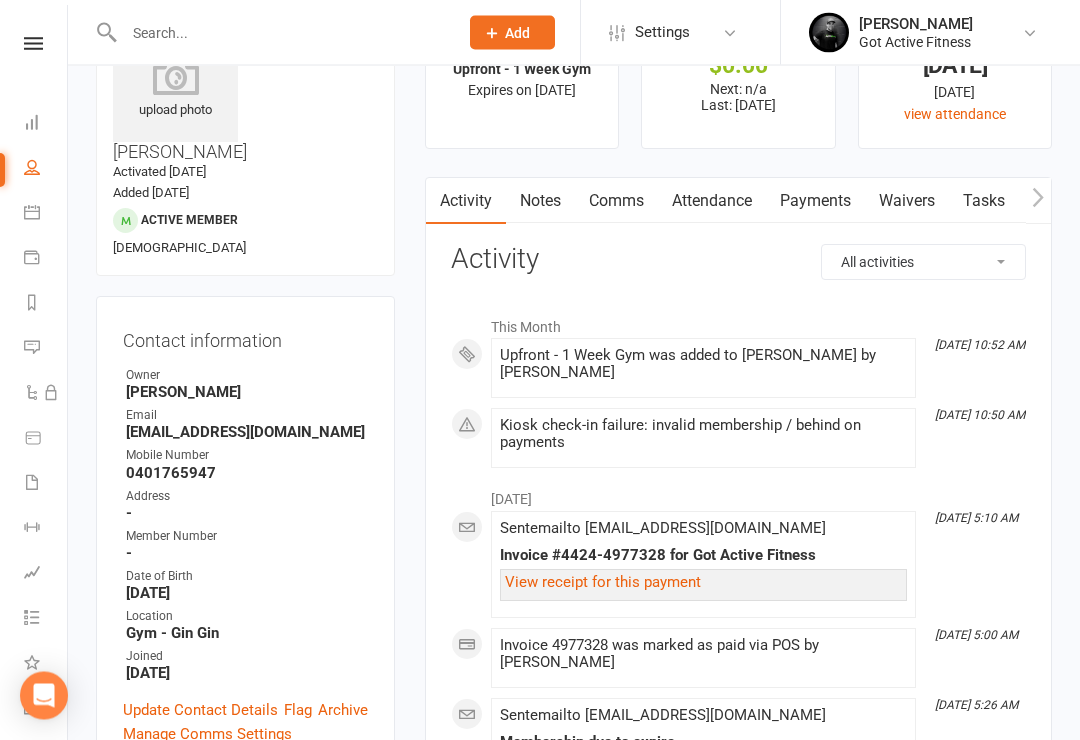 scroll, scrollTop: 128, scrollLeft: 0, axis: vertical 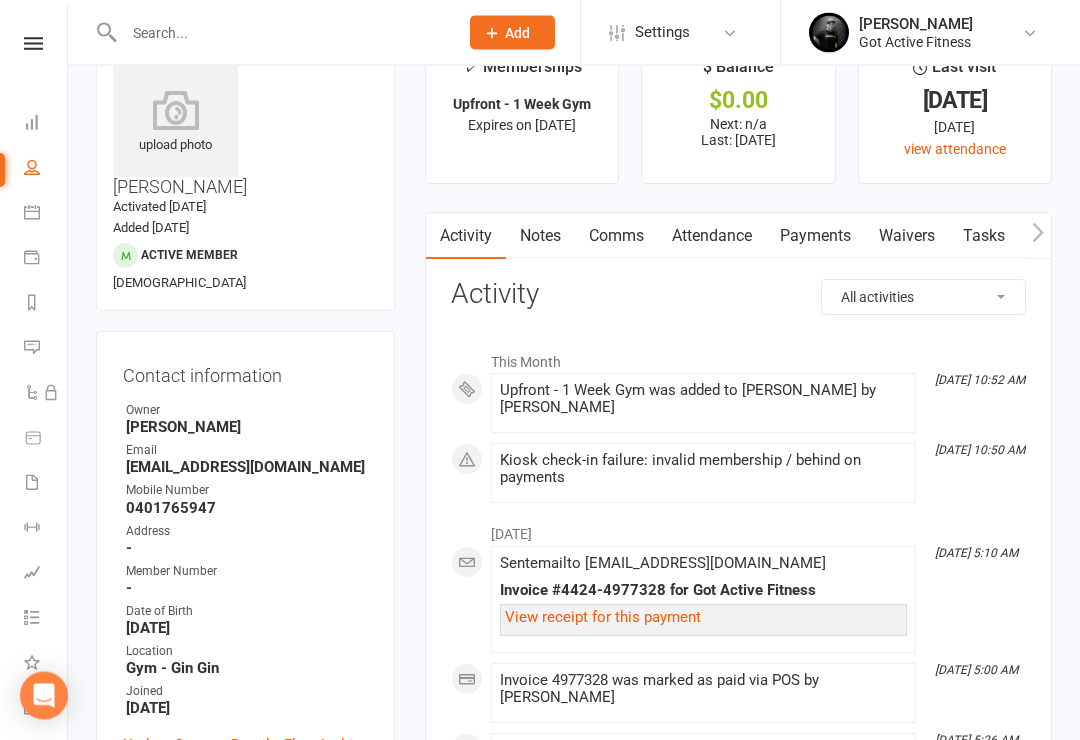 click at bounding box center [33, 43] 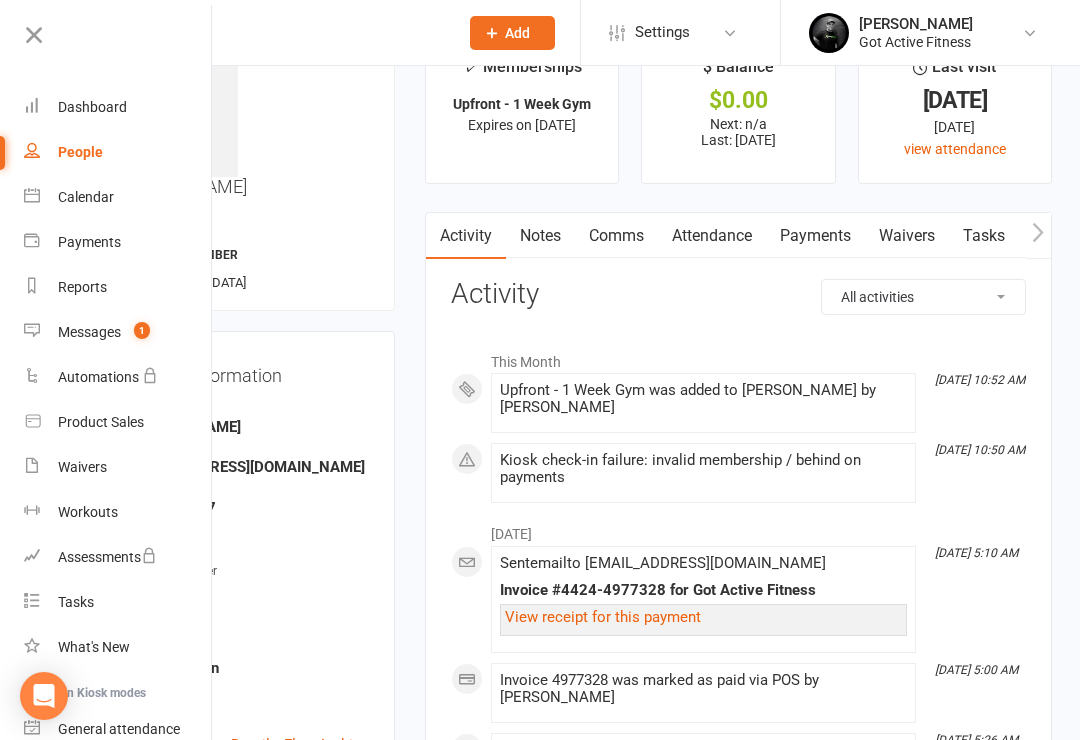 click on "Dashboard" at bounding box center (92, 107) 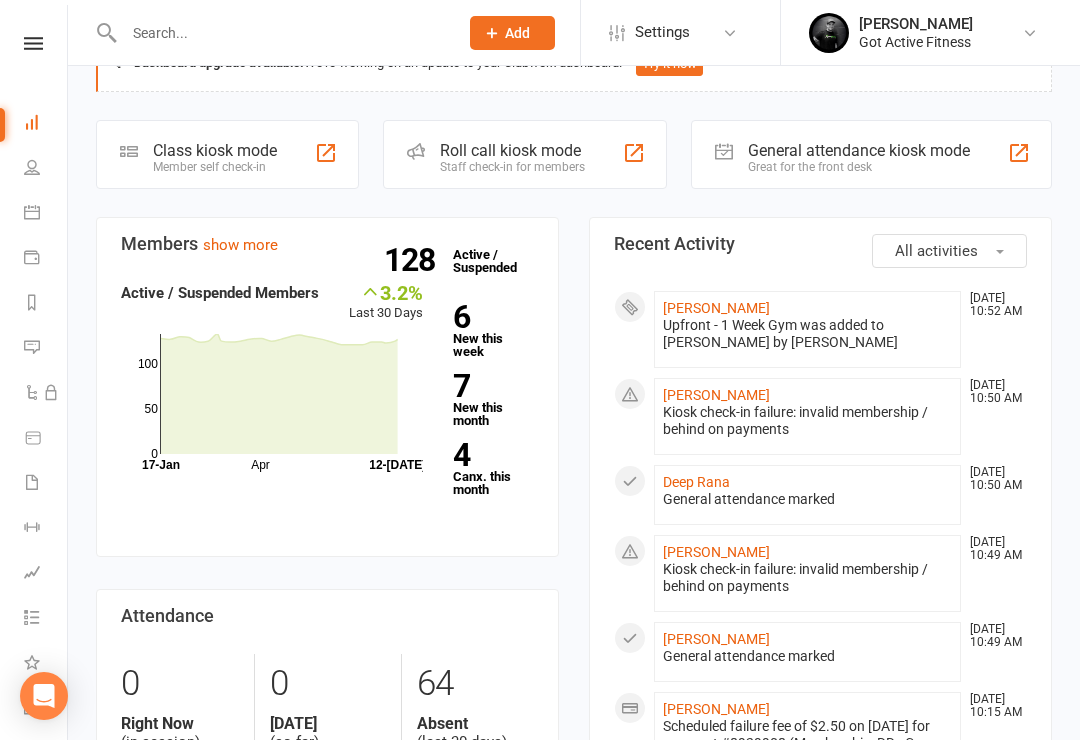 scroll, scrollTop: 0, scrollLeft: 0, axis: both 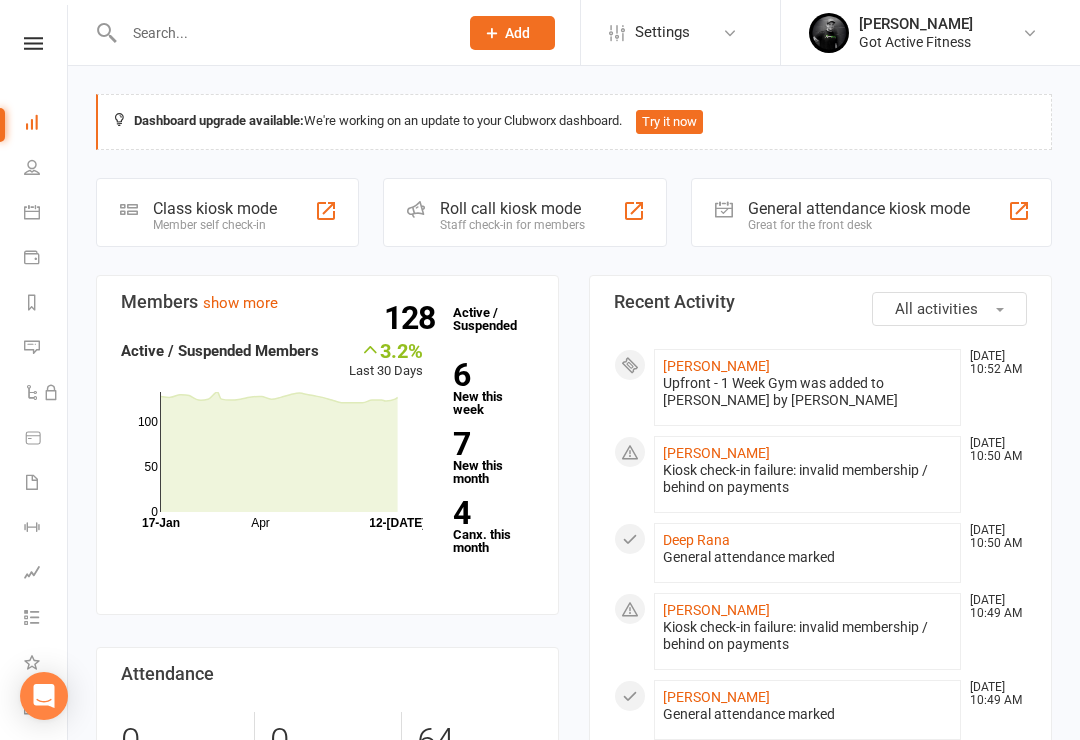 click on "General attendance kiosk mode" 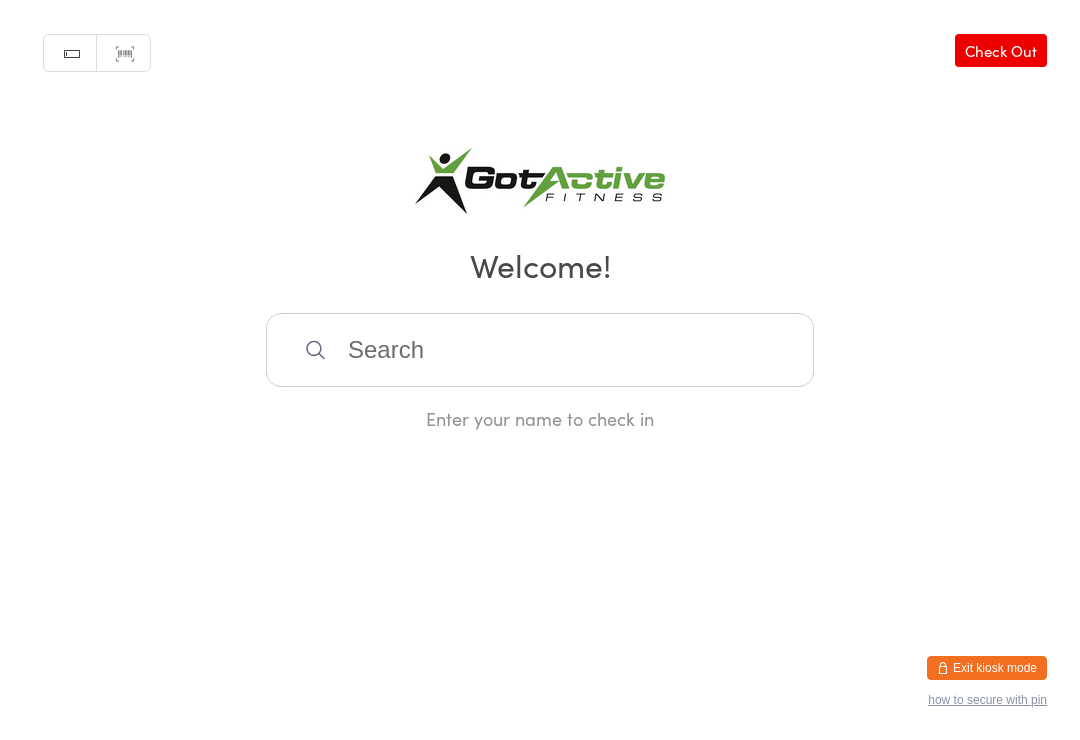 scroll, scrollTop: 0, scrollLeft: 0, axis: both 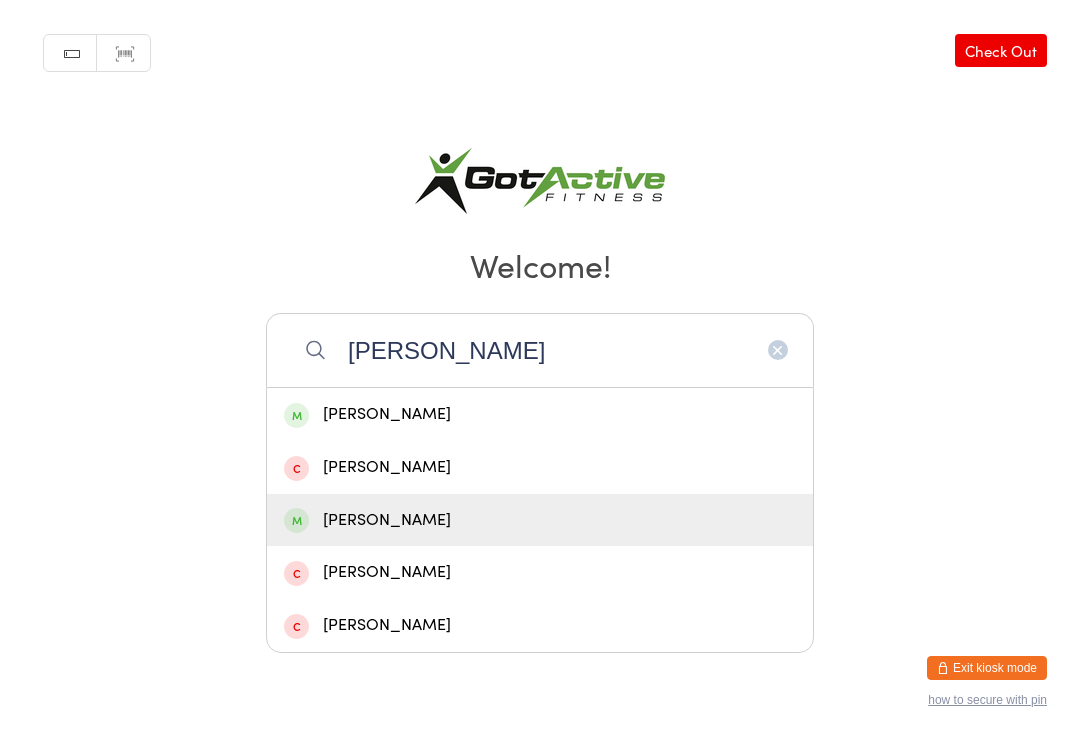 type on "[PERSON_NAME]" 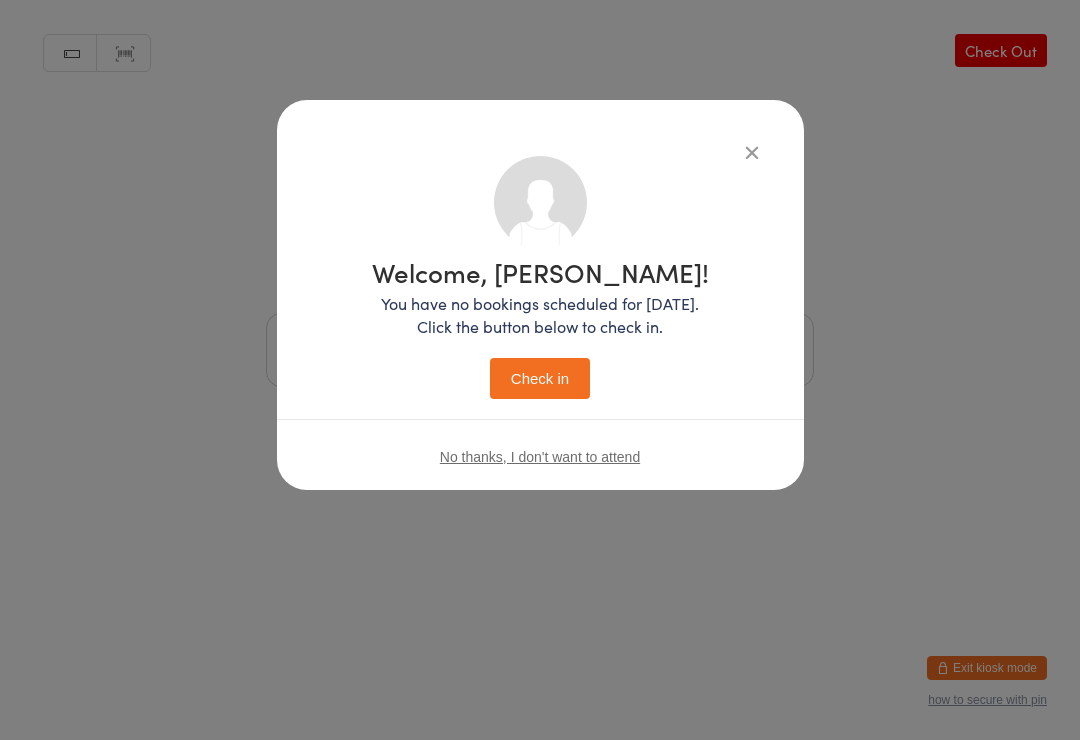 click on "Check in" at bounding box center [540, 378] 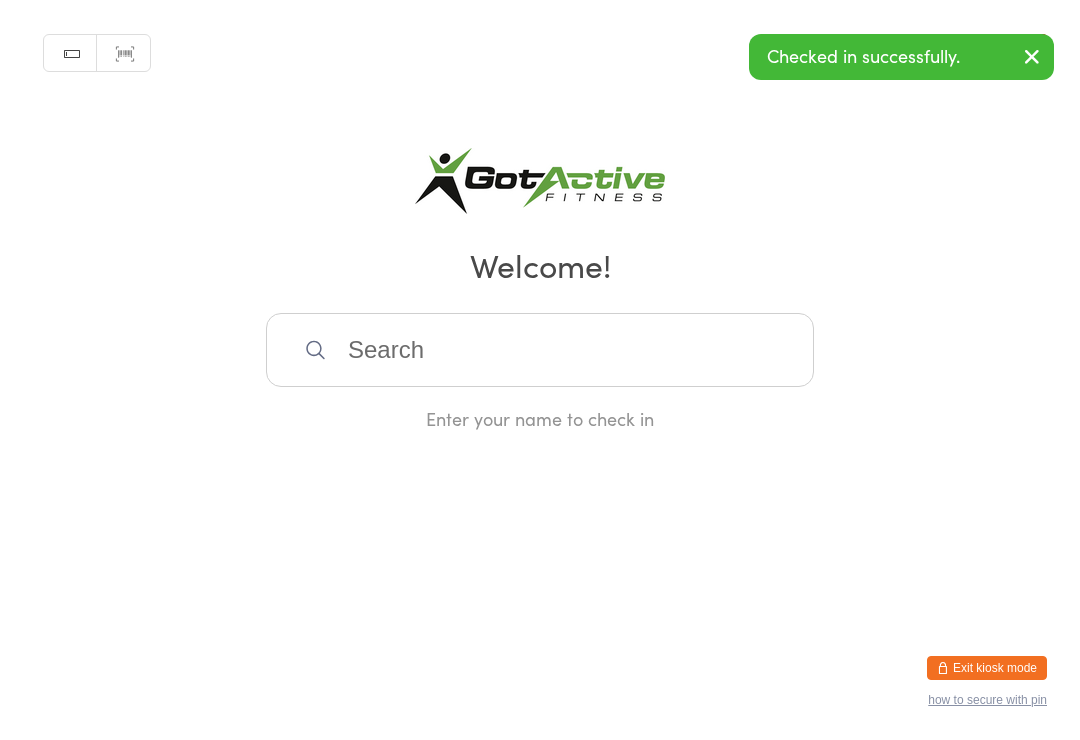click on "You have now entered Kiosk Mode. Members will be able to check themselves in using the search field below. Click "Exit kiosk mode" below to exit Kiosk Mode at any time. Checked in successfully. Manual search Scanner input Check Out Welcome! Enter your name to check in Exit kiosk mode how to secure with pin" at bounding box center [540, 370] 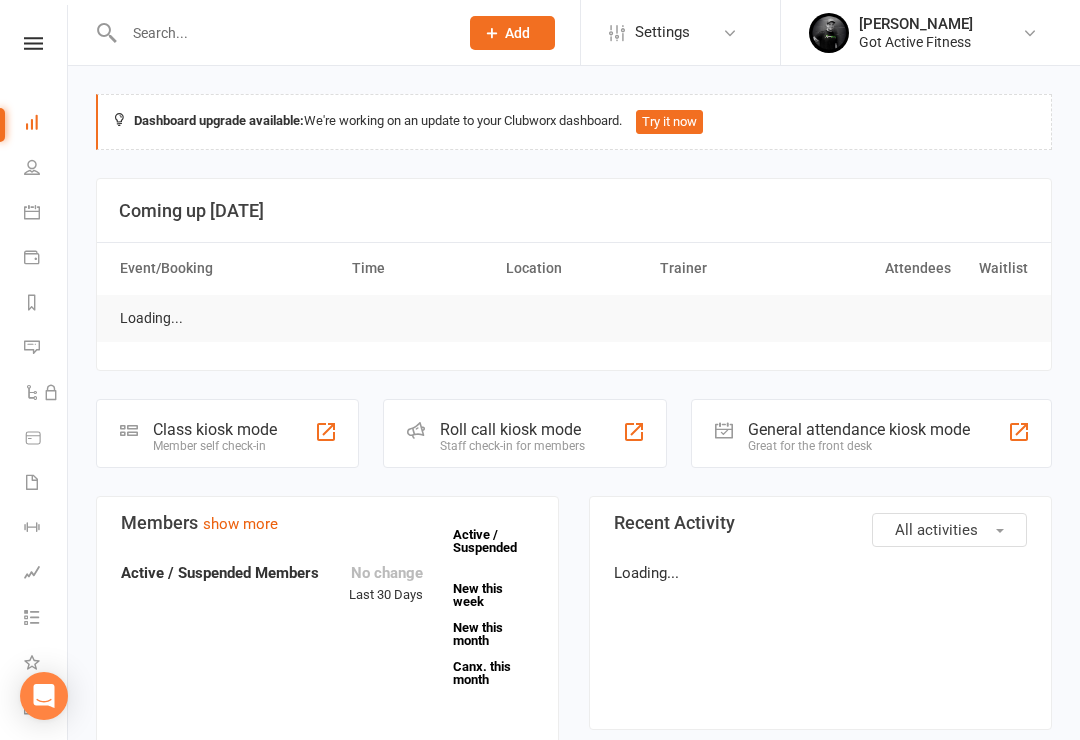 scroll, scrollTop: 0, scrollLeft: 0, axis: both 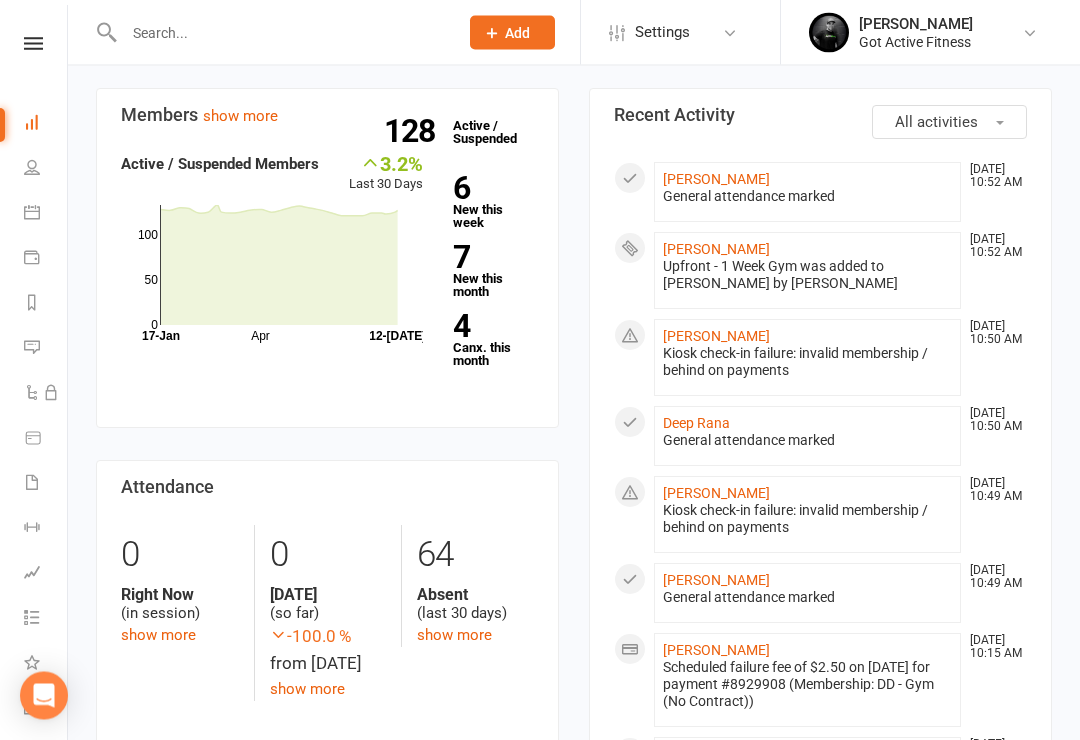 click on "[PERSON_NAME]" 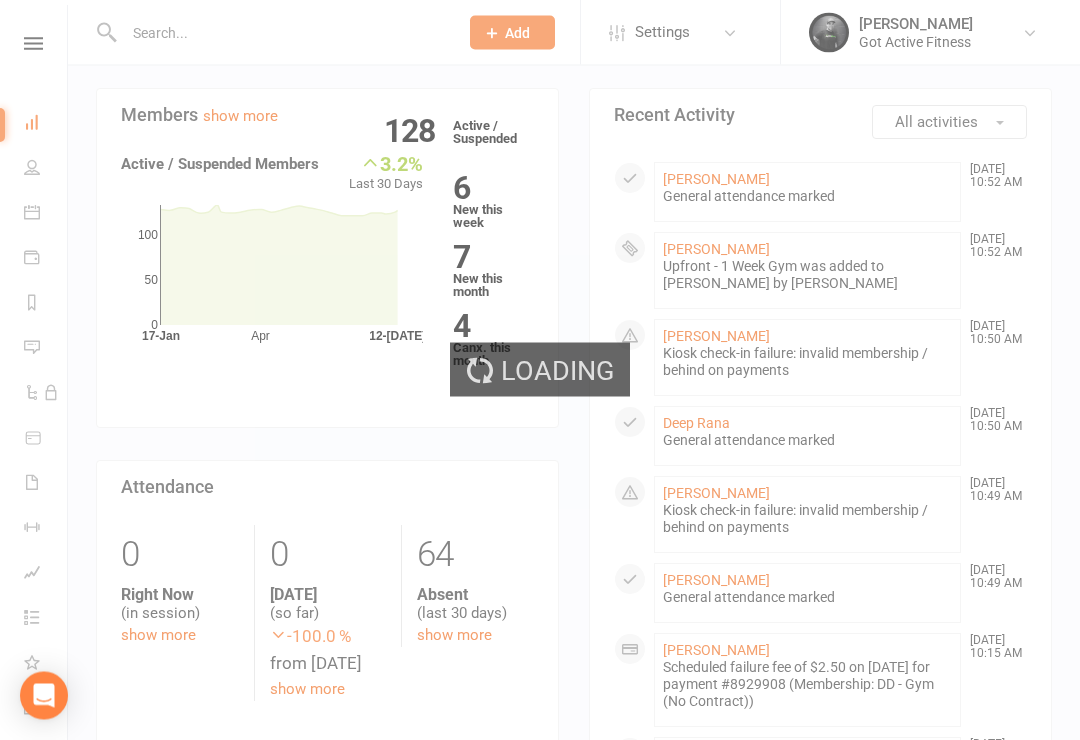 scroll, scrollTop: 187, scrollLeft: 0, axis: vertical 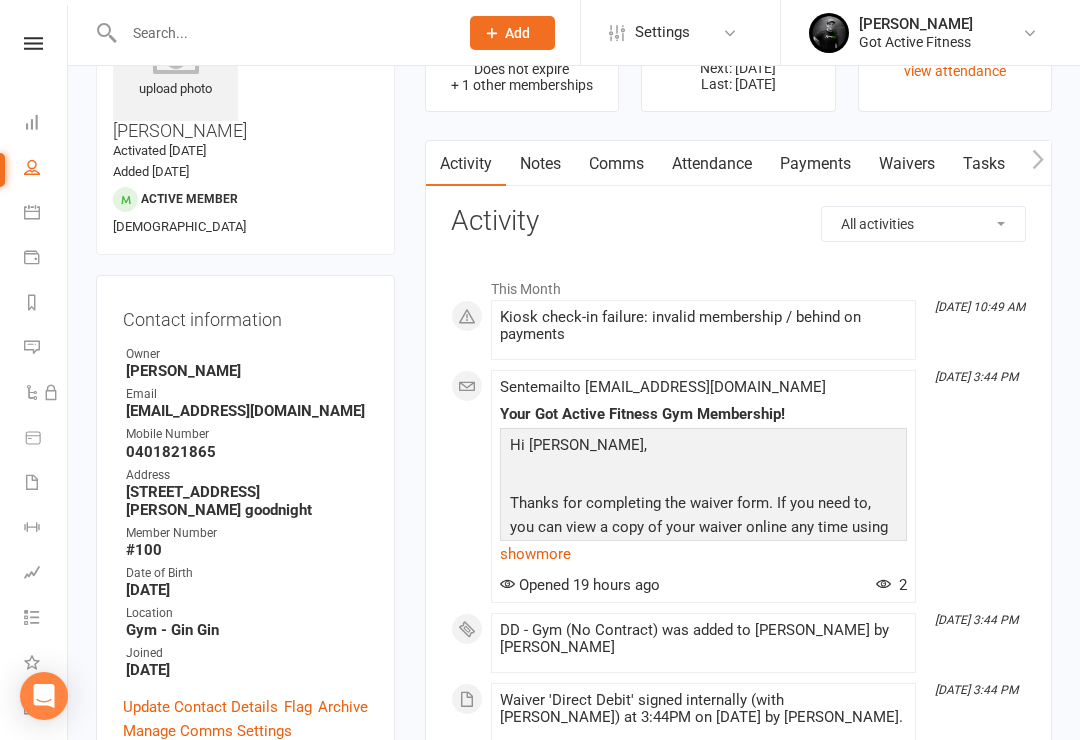 click on "Payments" at bounding box center (815, 164) 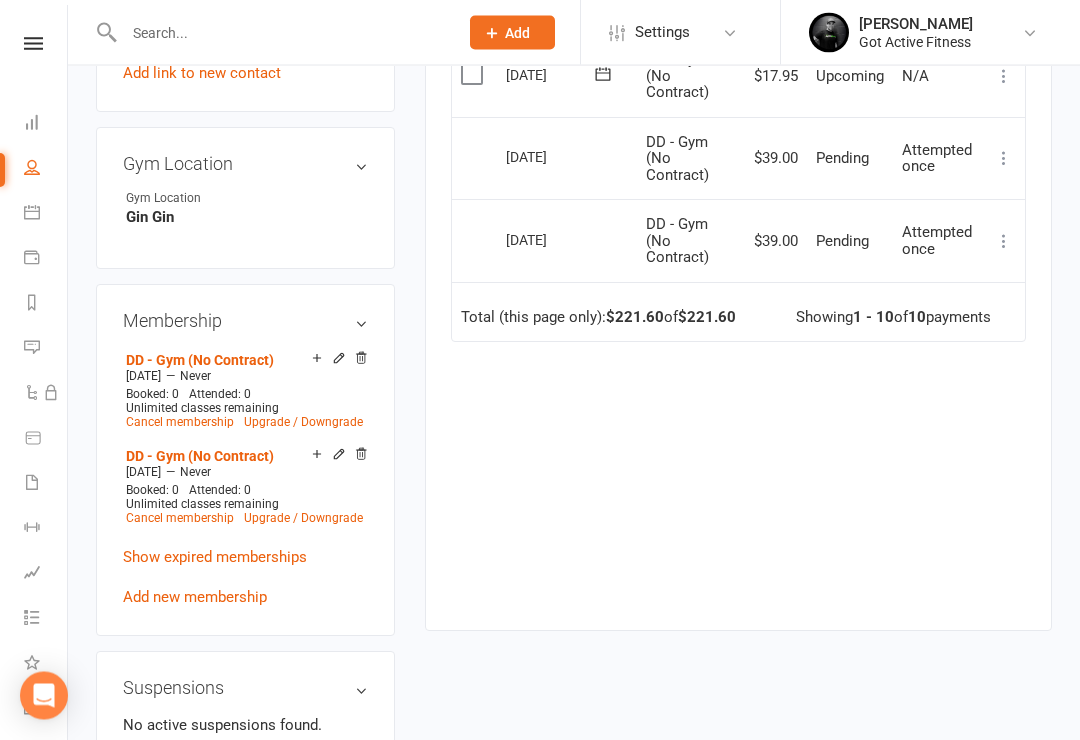 scroll, scrollTop: 1149, scrollLeft: 0, axis: vertical 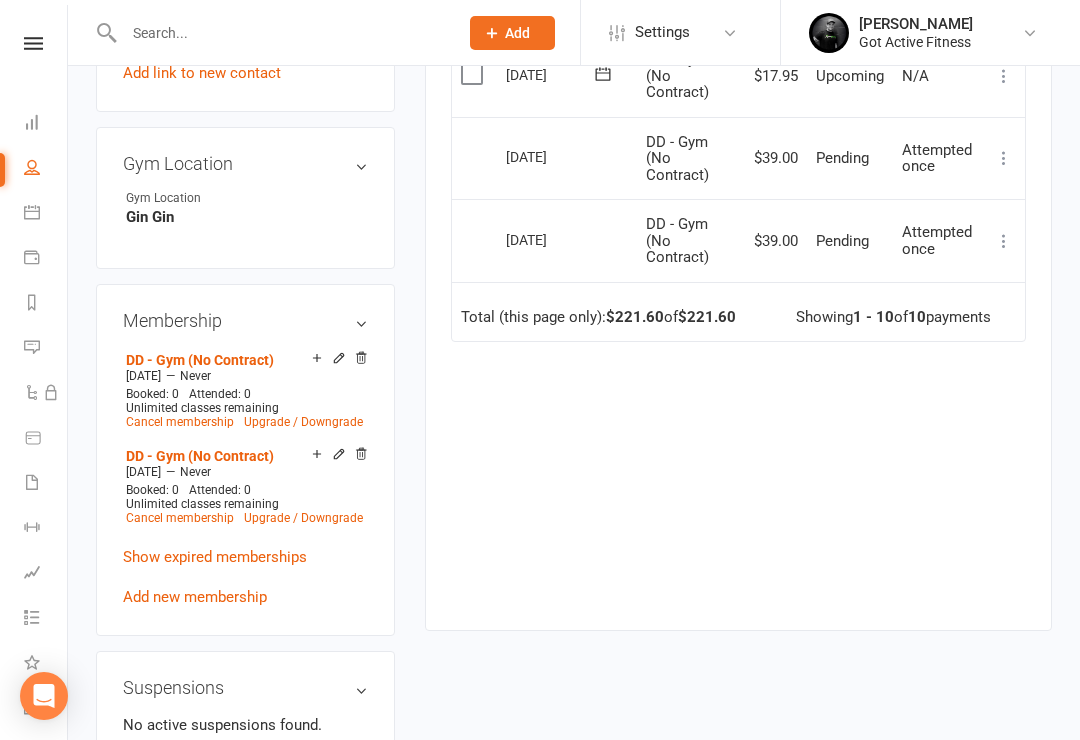 click on "Cancel membership" at bounding box center (180, 518) 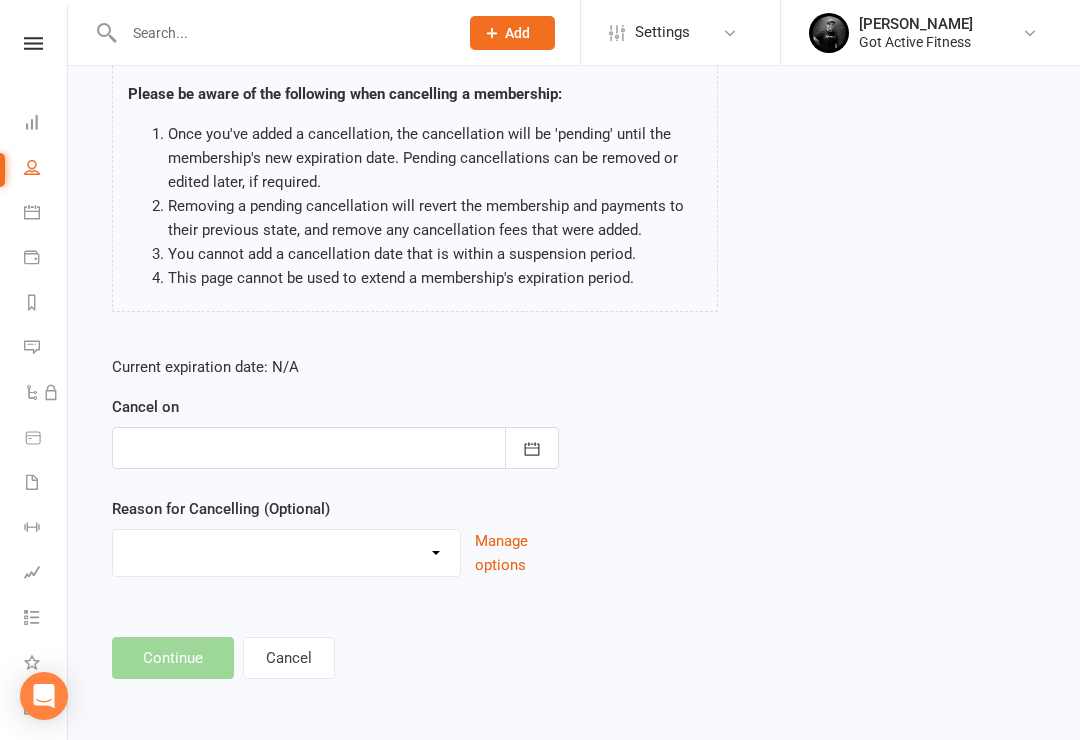 scroll, scrollTop: 0, scrollLeft: 0, axis: both 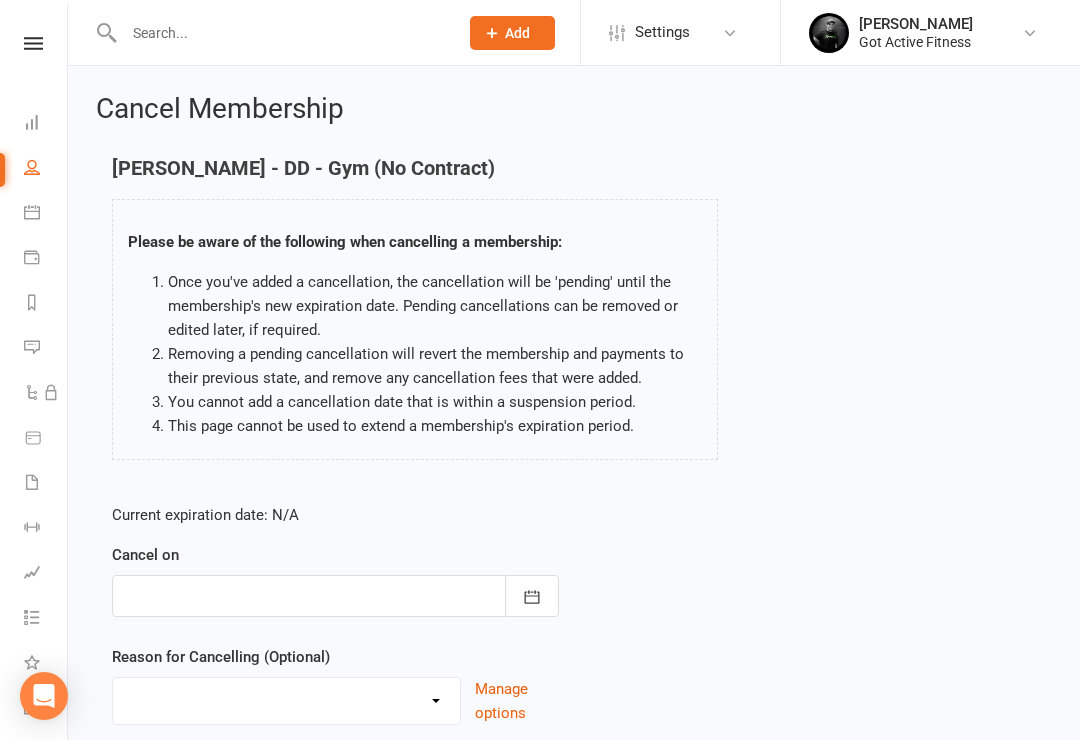 click 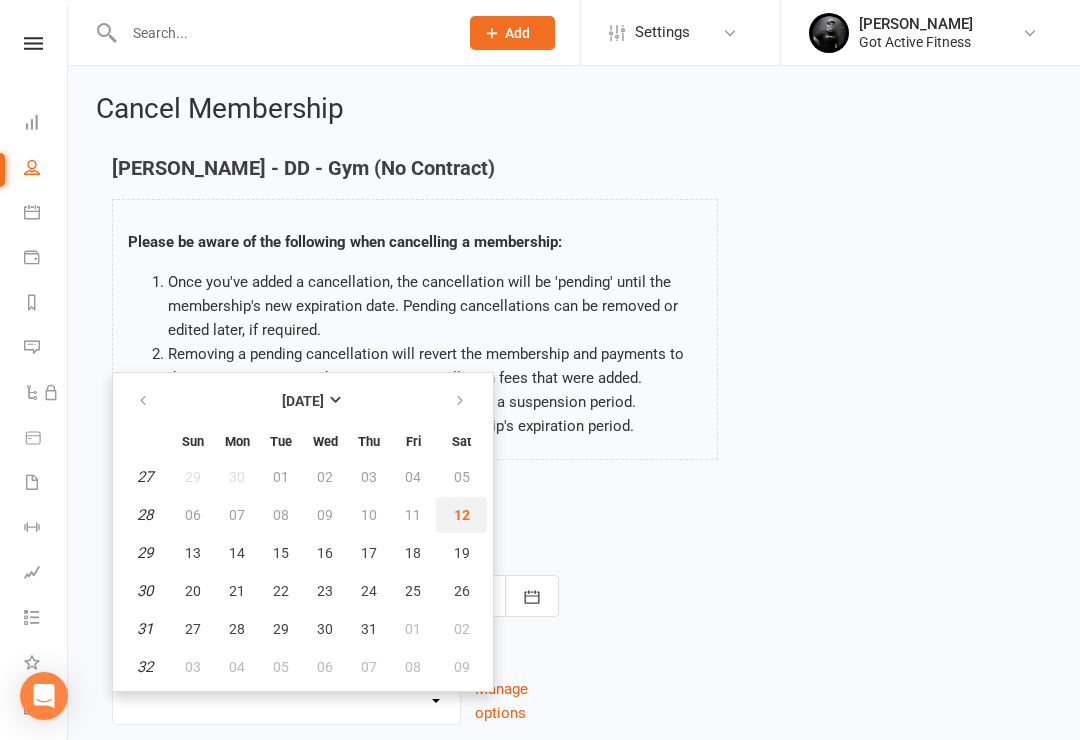 click on "12" at bounding box center [462, 515] 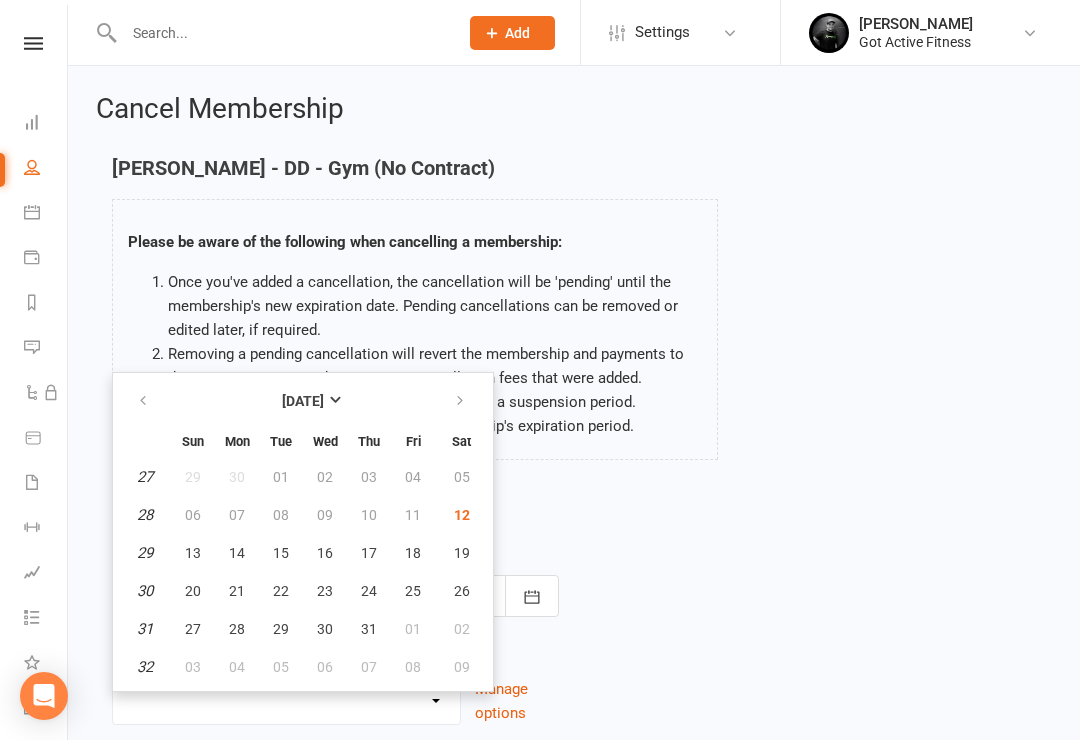 type on "12 Jul 2025" 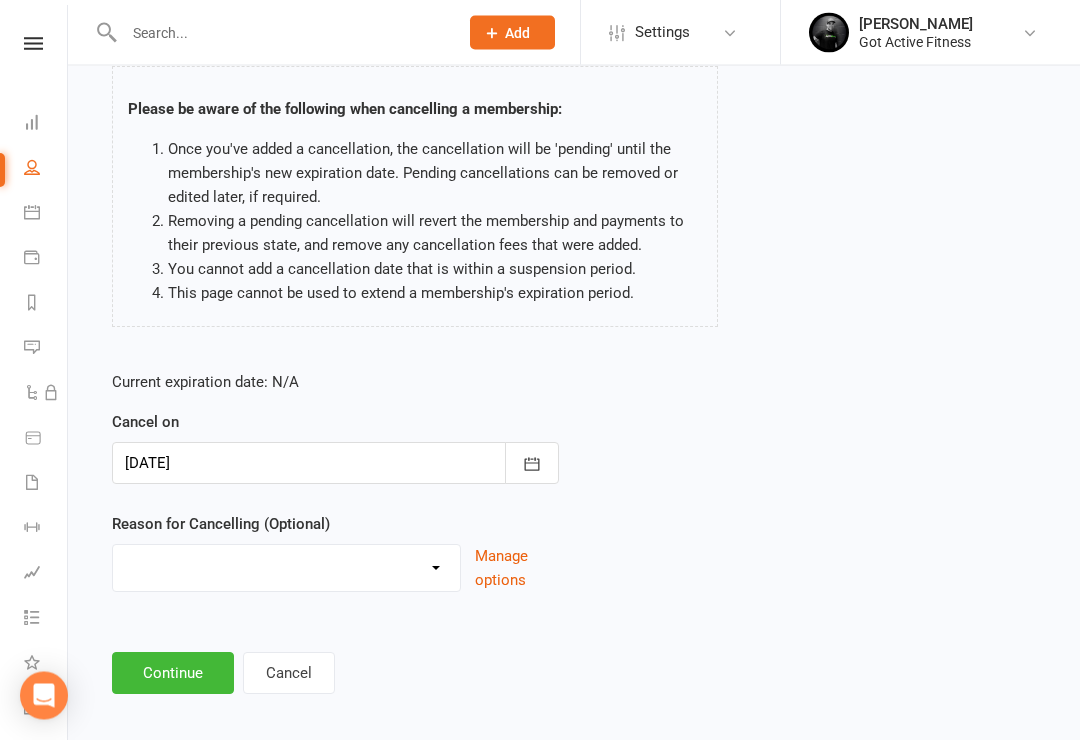 click on "Holiday Injury Other reason" at bounding box center (286, 566) 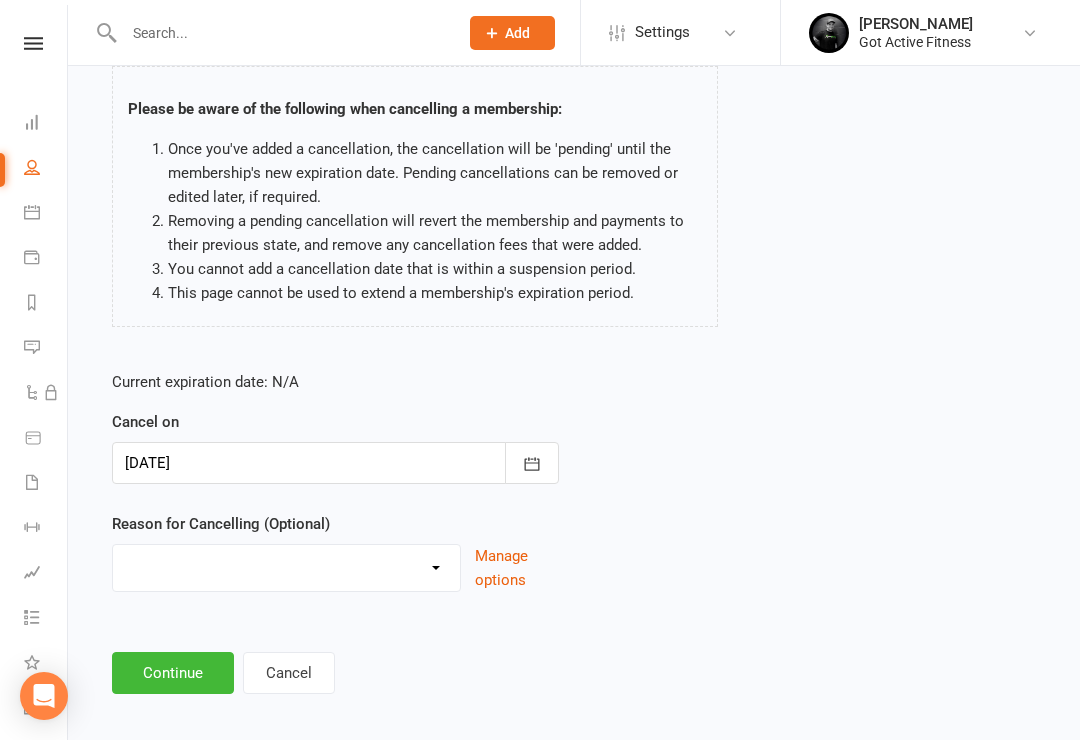 select on "2" 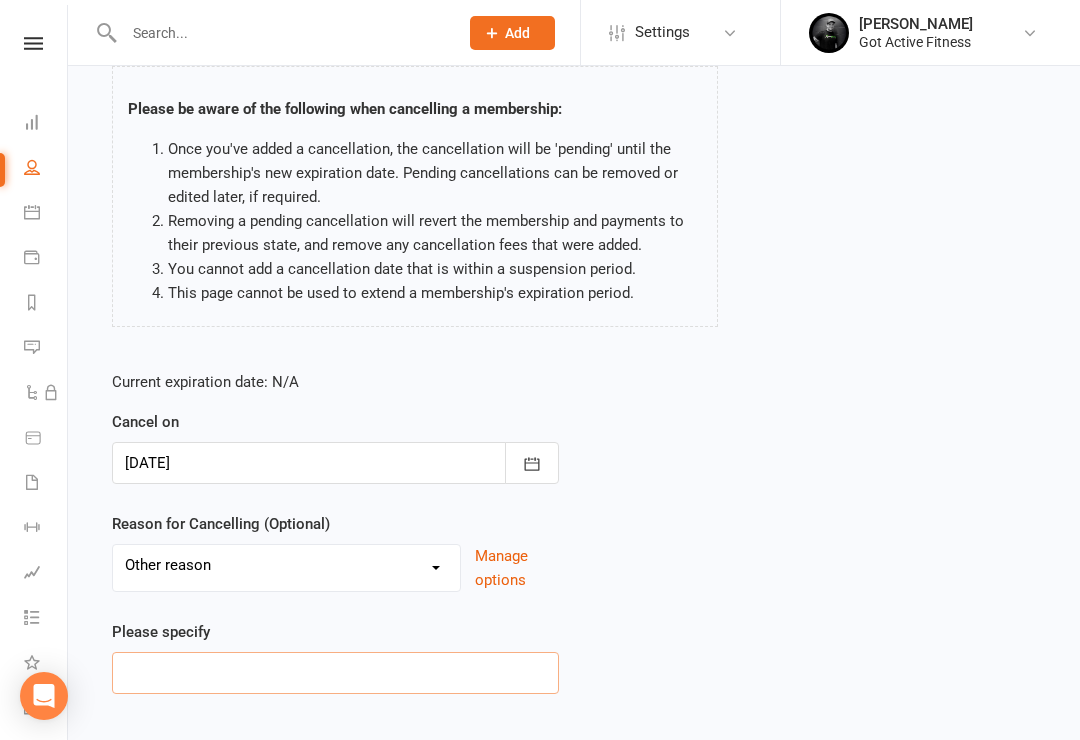 click at bounding box center [335, 673] 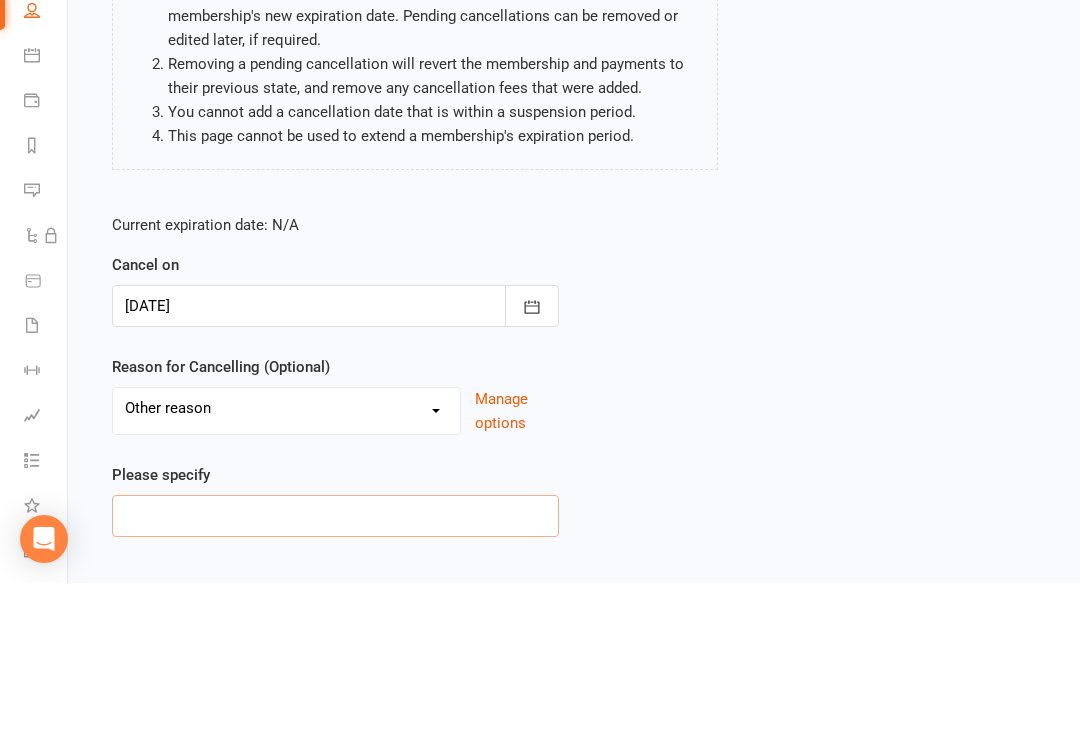 scroll, scrollTop: 266, scrollLeft: 0, axis: vertical 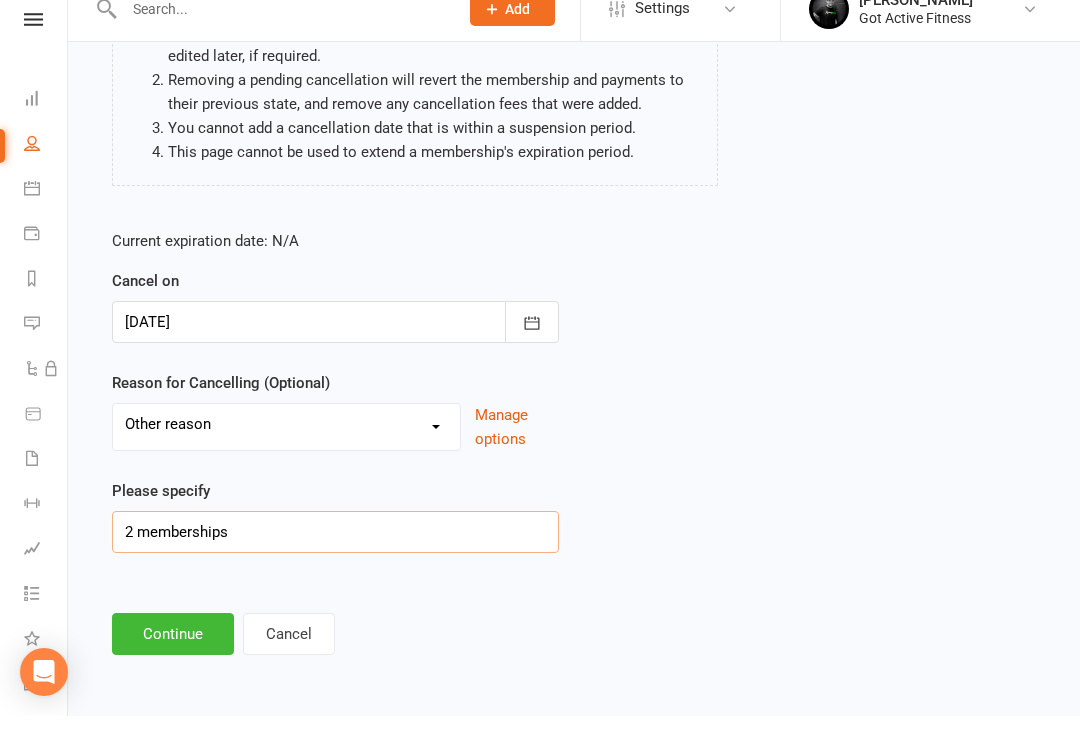 type on "2 memberships" 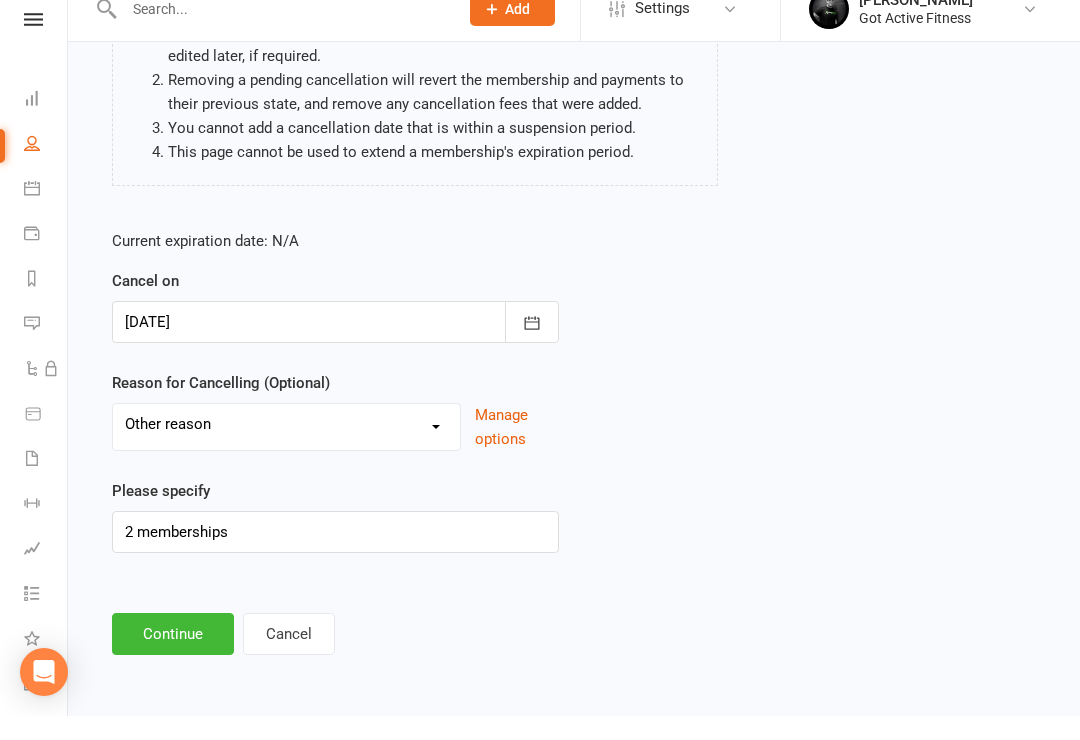 click on "Continue" at bounding box center (173, 658) 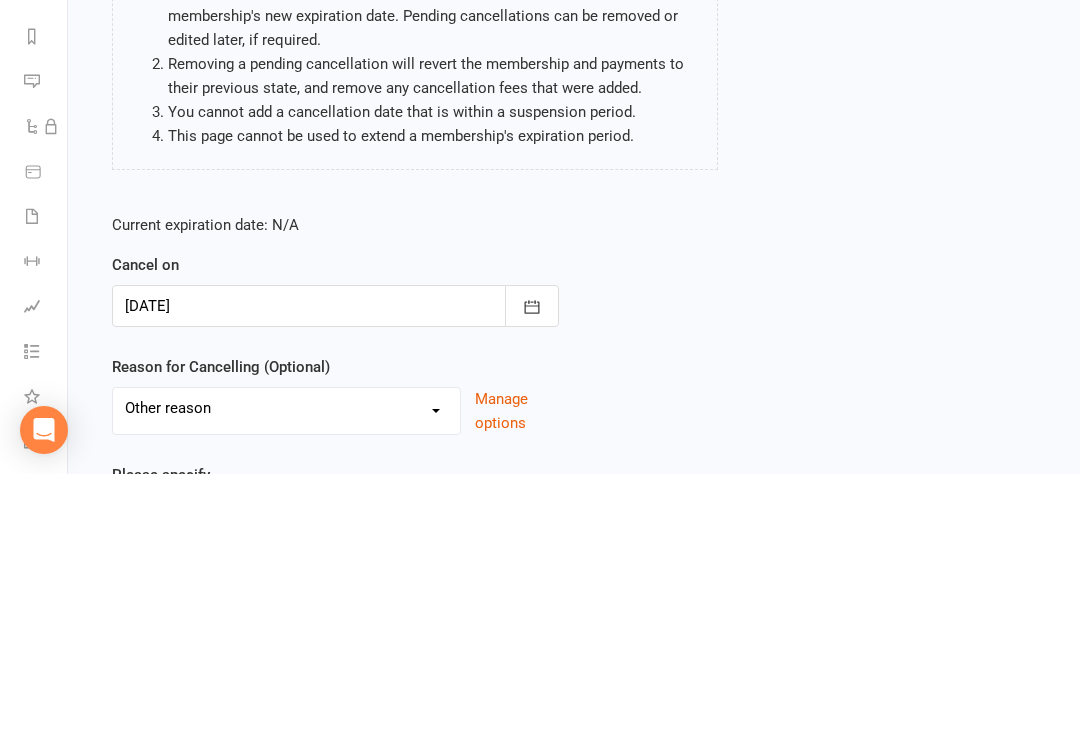scroll, scrollTop: 0, scrollLeft: 0, axis: both 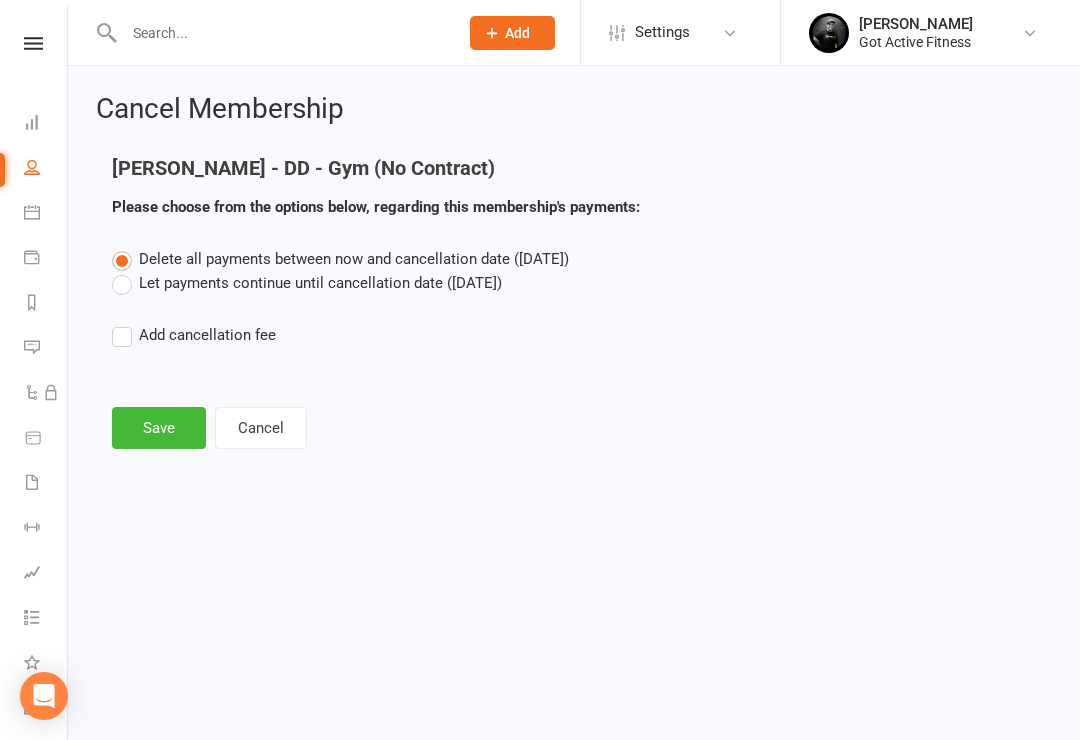 click on "Save" at bounding box center (159, 428) 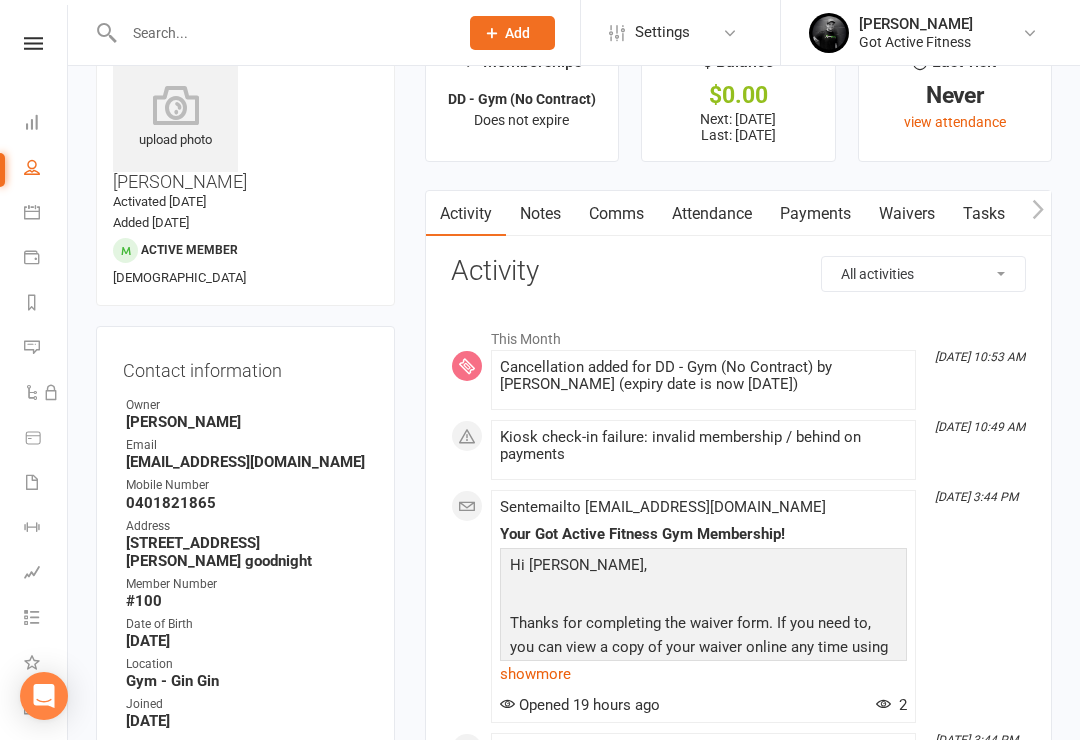 scroll, scrollTop: 0, scrollLeft: 0, axis: both 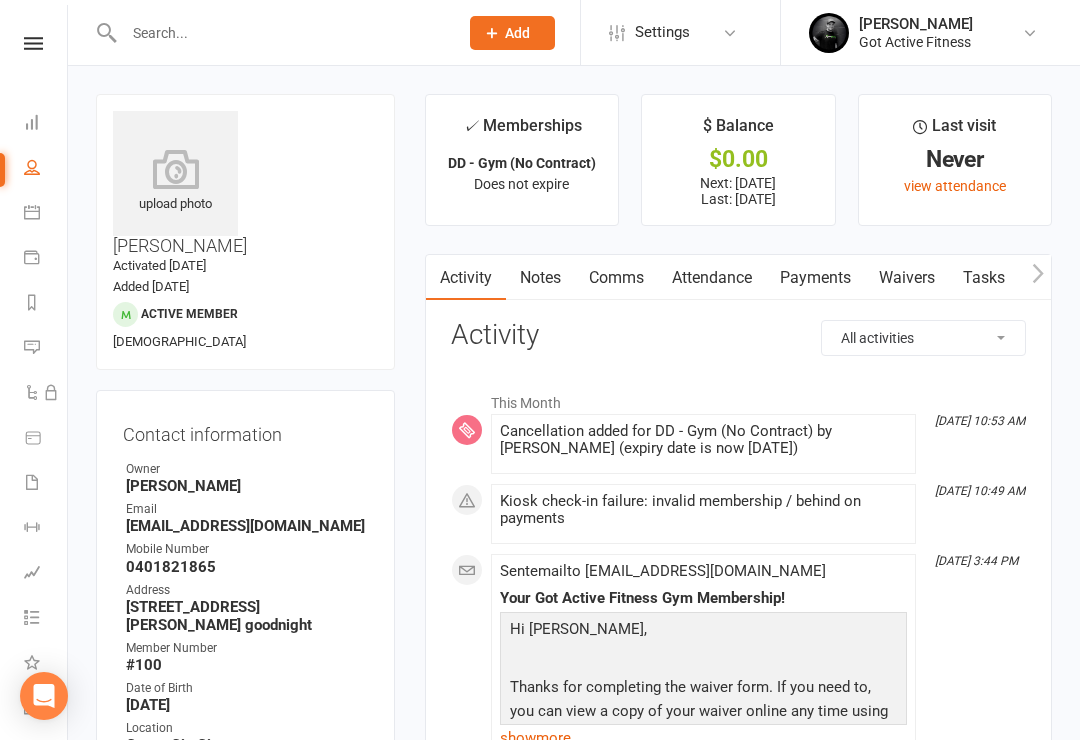 click on "Payments" at bounding box center [815, 278] 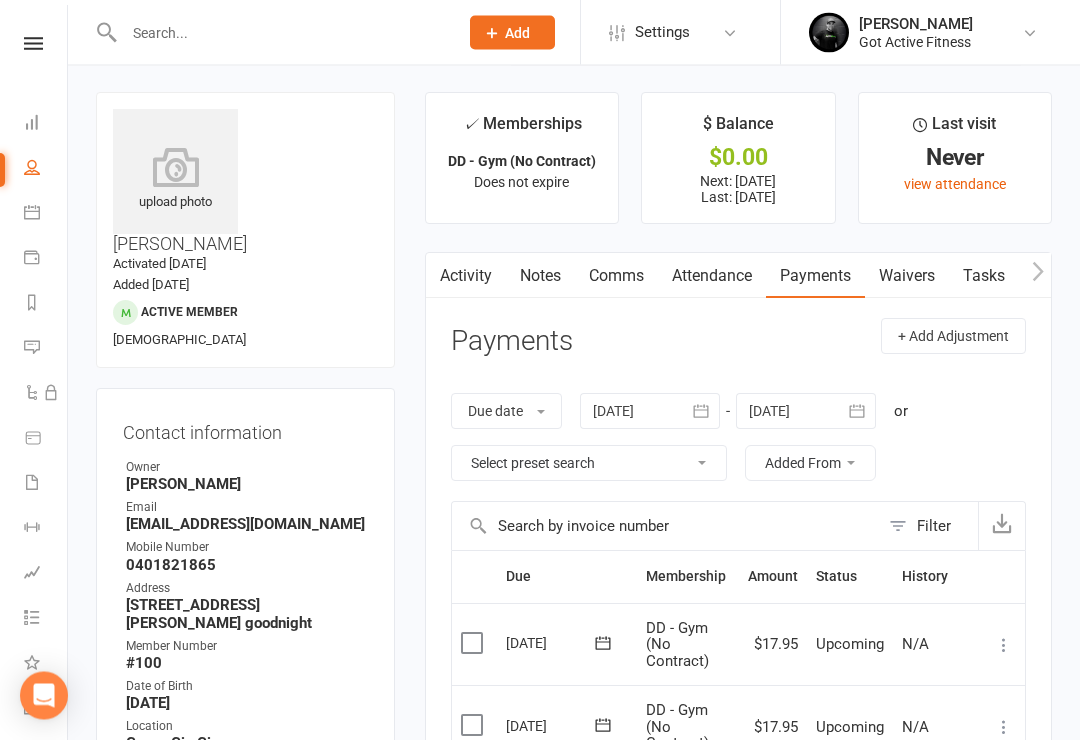 scroll, scrollTop: 0, scrollLeft: 0, axis: both 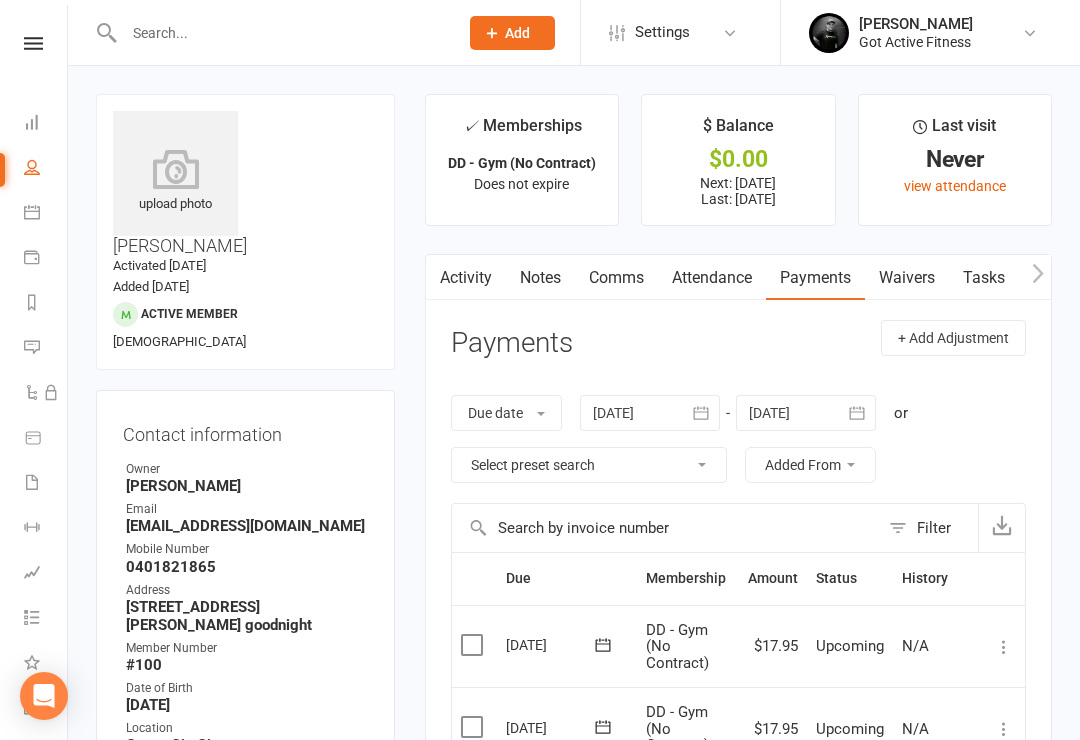 click on "Clubworx" at bounding box center [33, 69] 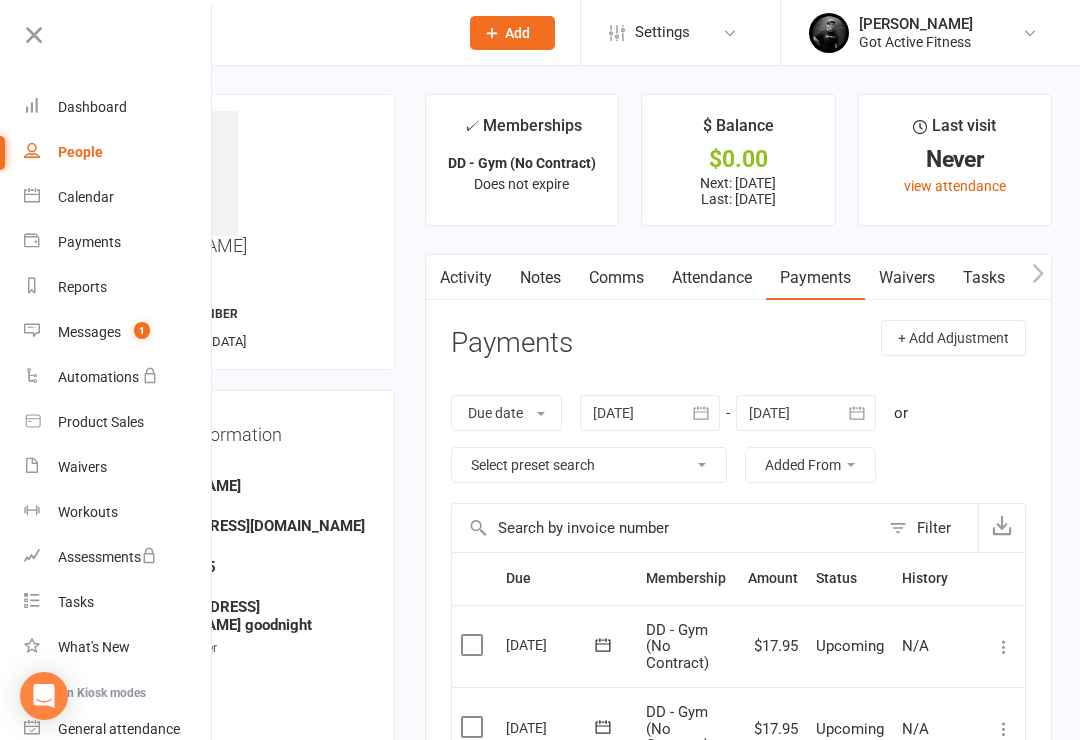 click on "Dashboard" at bounding box center [92, 107] 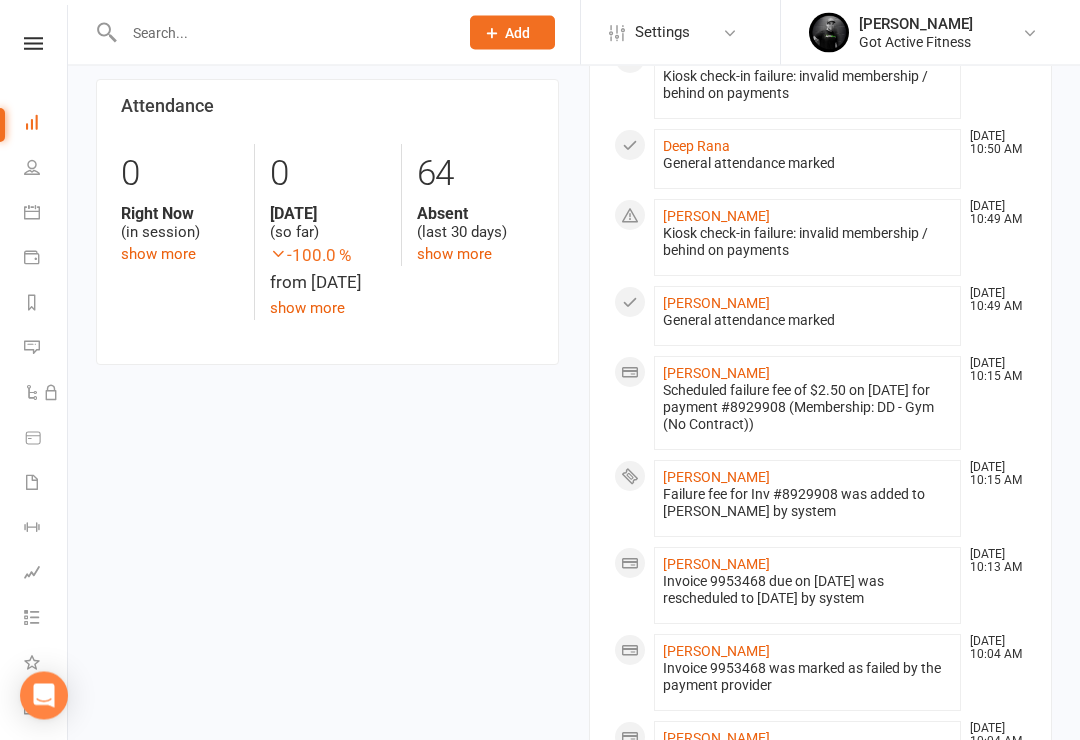 click on "[PERSON_NAME]" 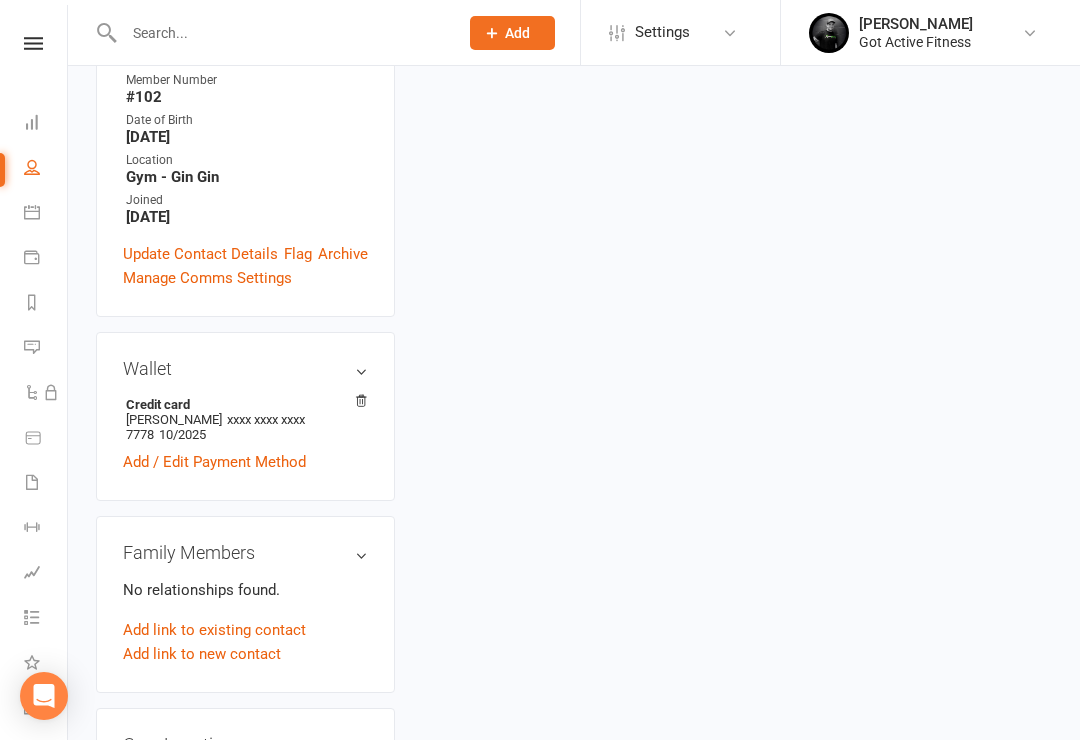 scroll, scrollTop: 0, scrollLeft: 0, axis: both 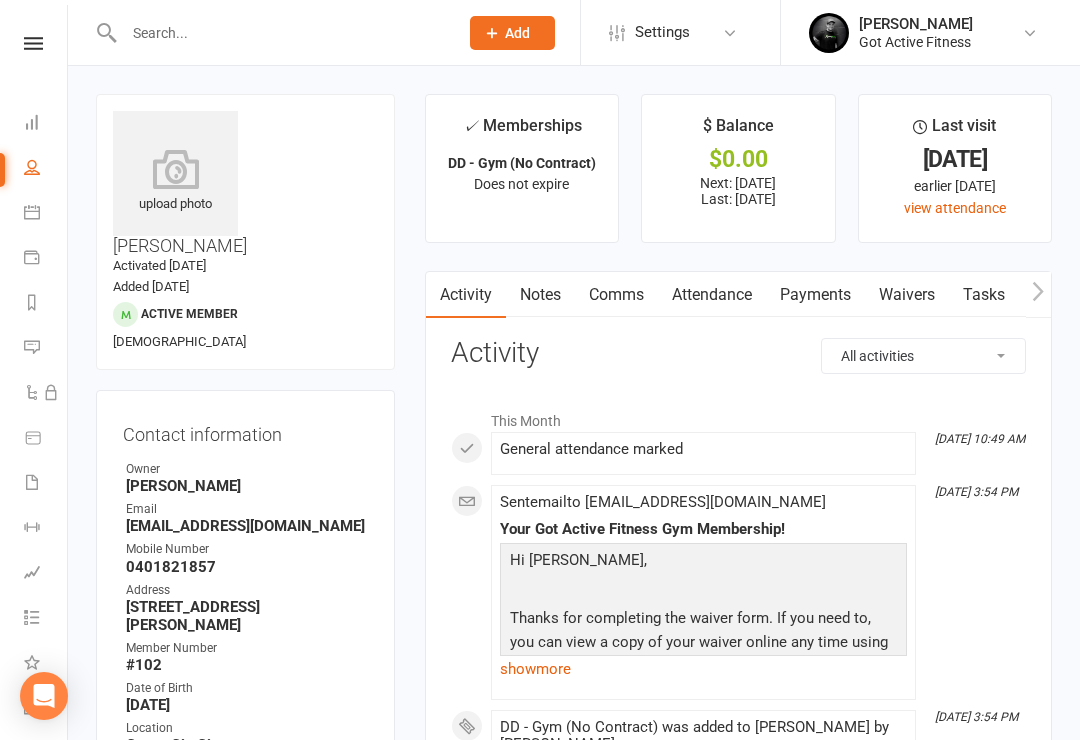 click at bounding box center (33, 43) 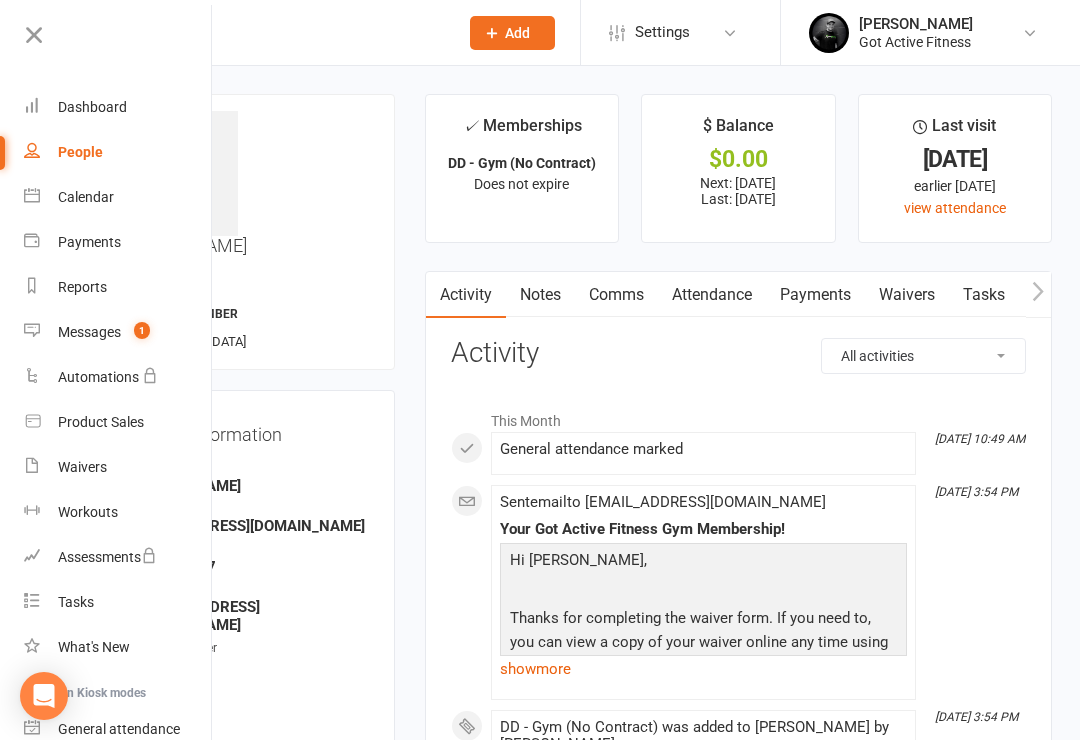 click on "Dashboard" at bounding box center (92, 107) 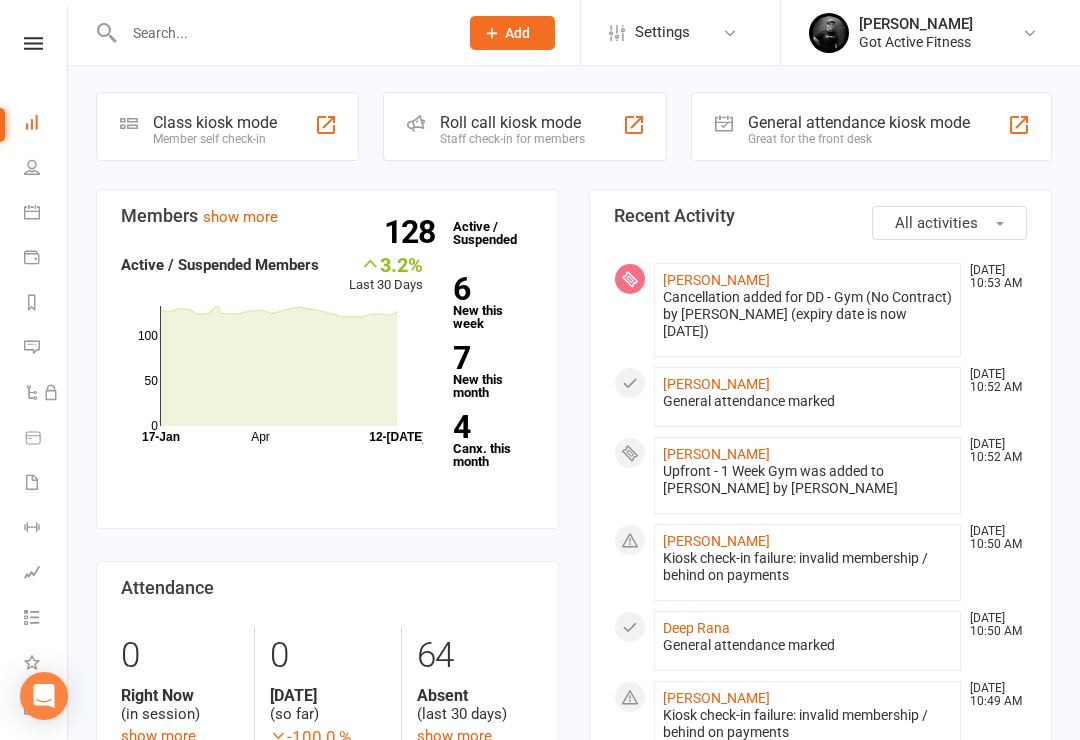 scroll, scrollTop: 0, scrollLeft: 0, axis: both 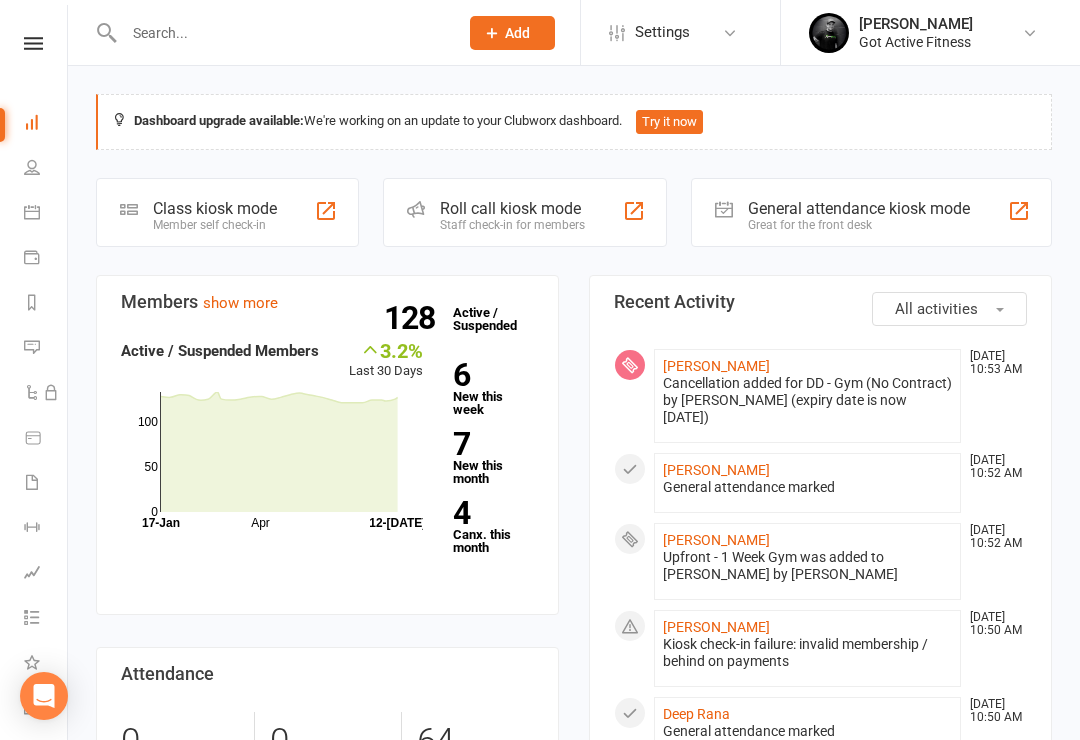 click at bounding box center [33, 43] 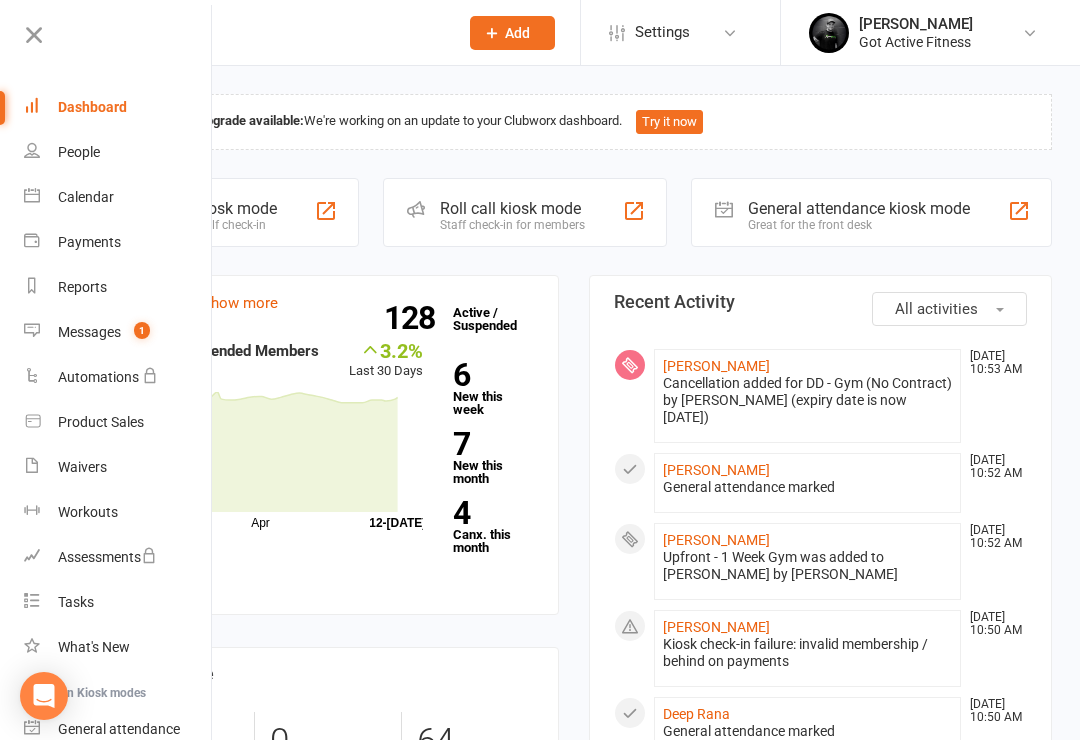 click on "Dashboard" at bounding box center [92, 107] 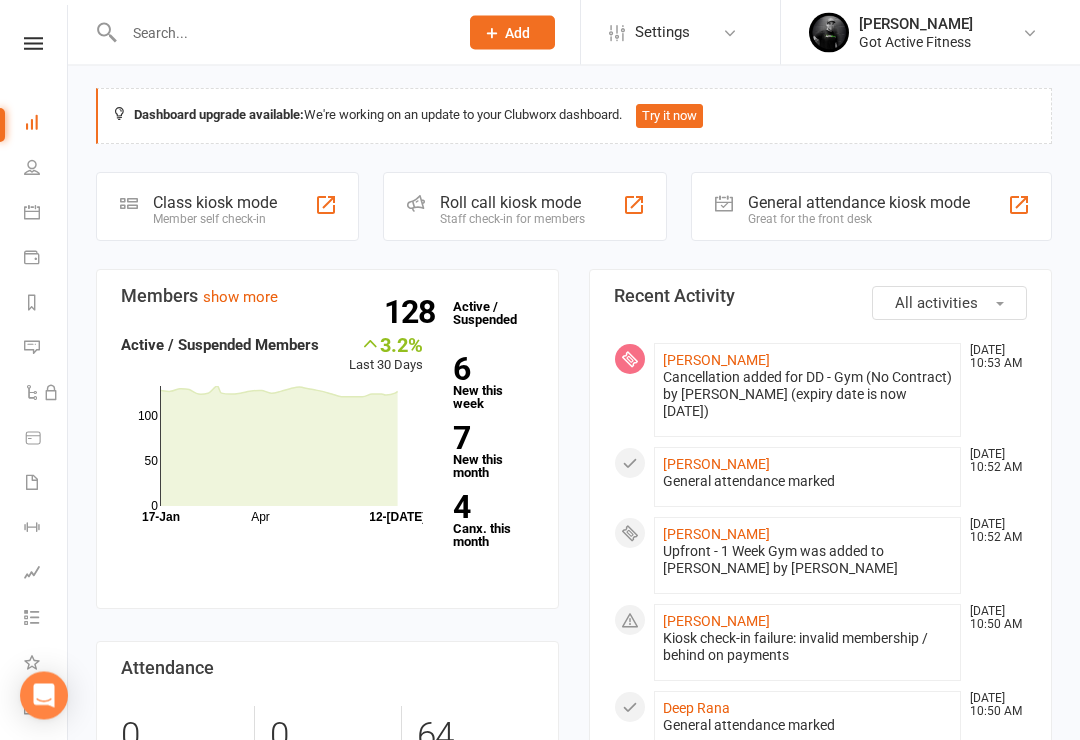 scroll, scrollTop: 0, scrollLeft: 0, axis: both 